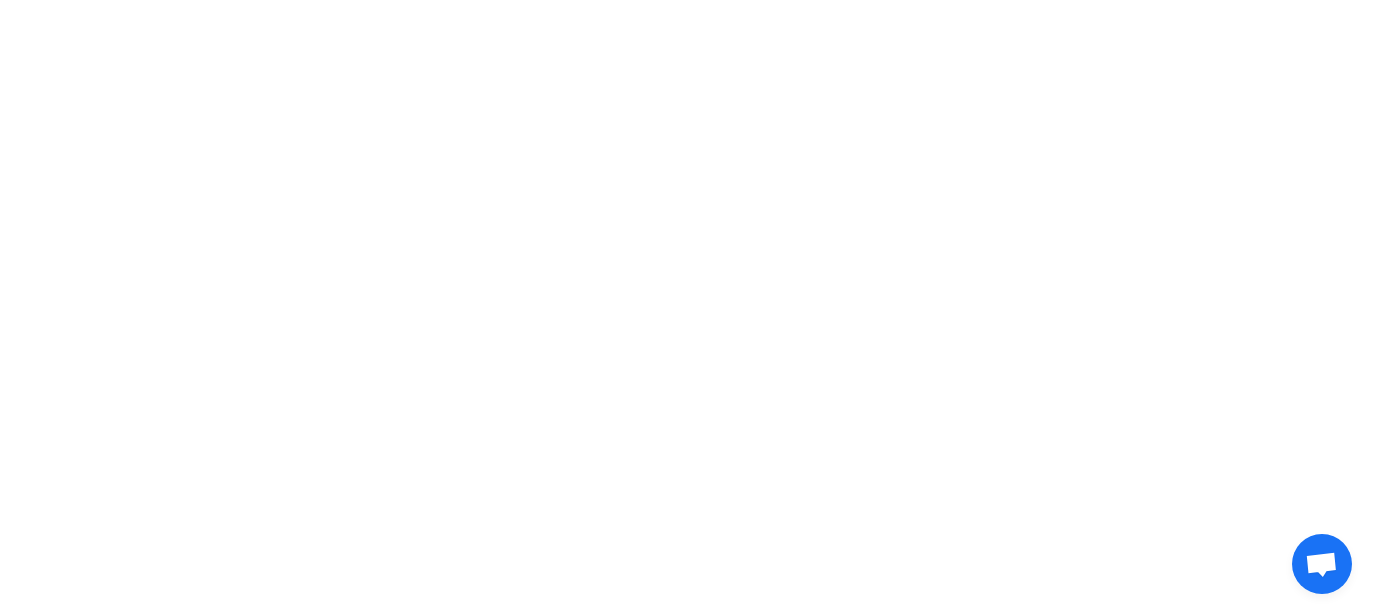 scroll, scrollTop: 0, scrollLeft: 0, axis: both 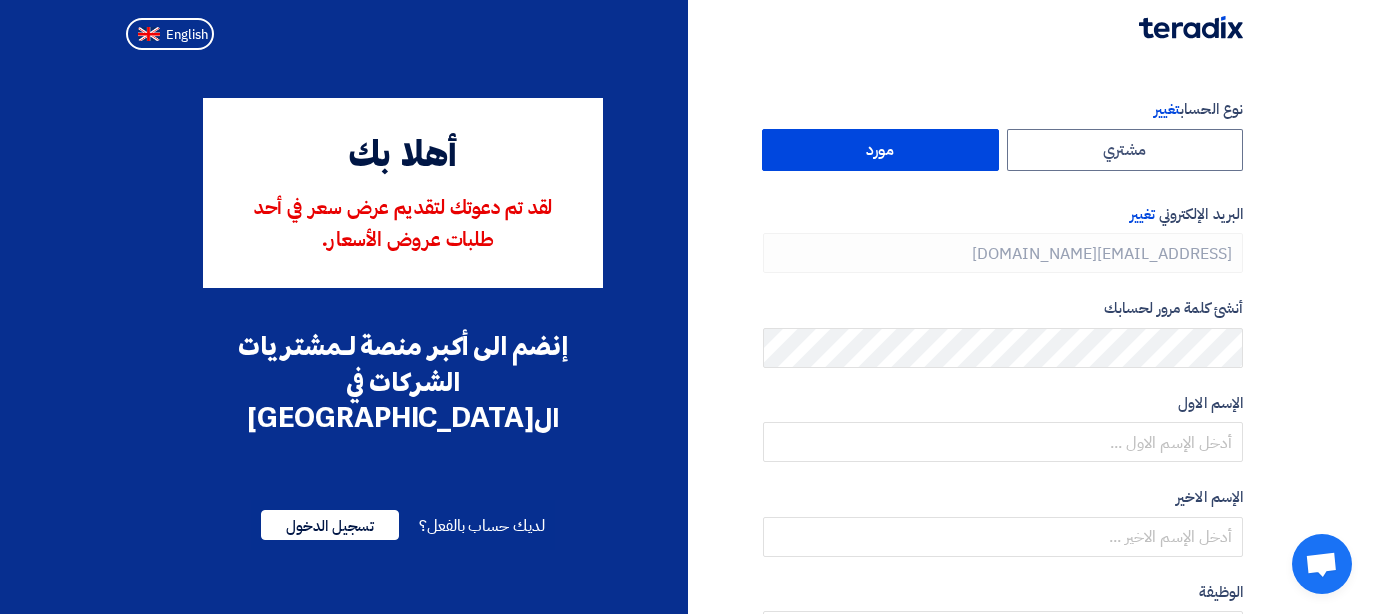type on "[PHONE_NUMBER]" 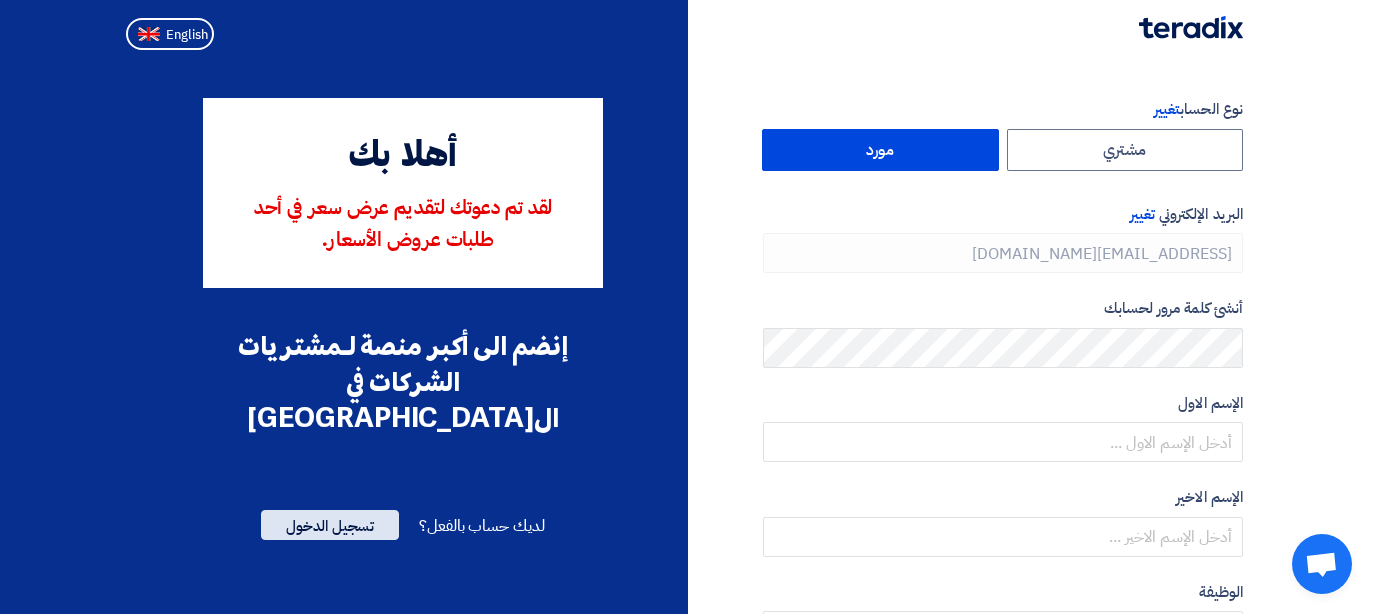 click on "تسجيل الدخول" 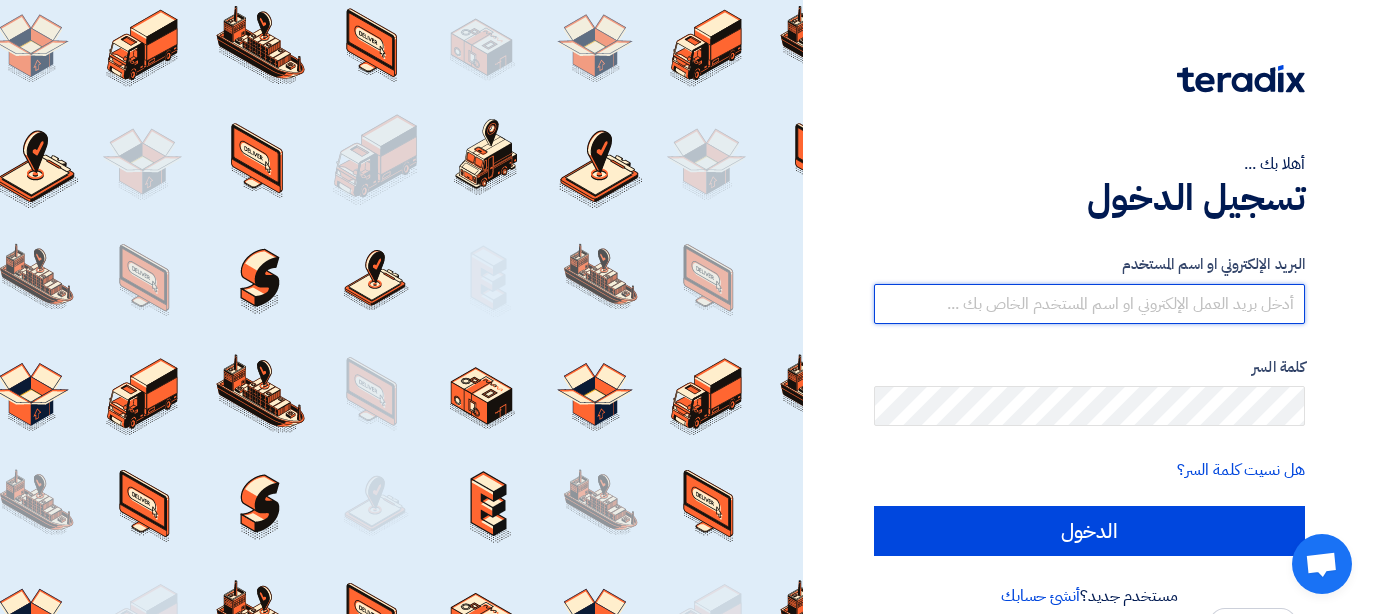 click at bounding box center (1089, 304) 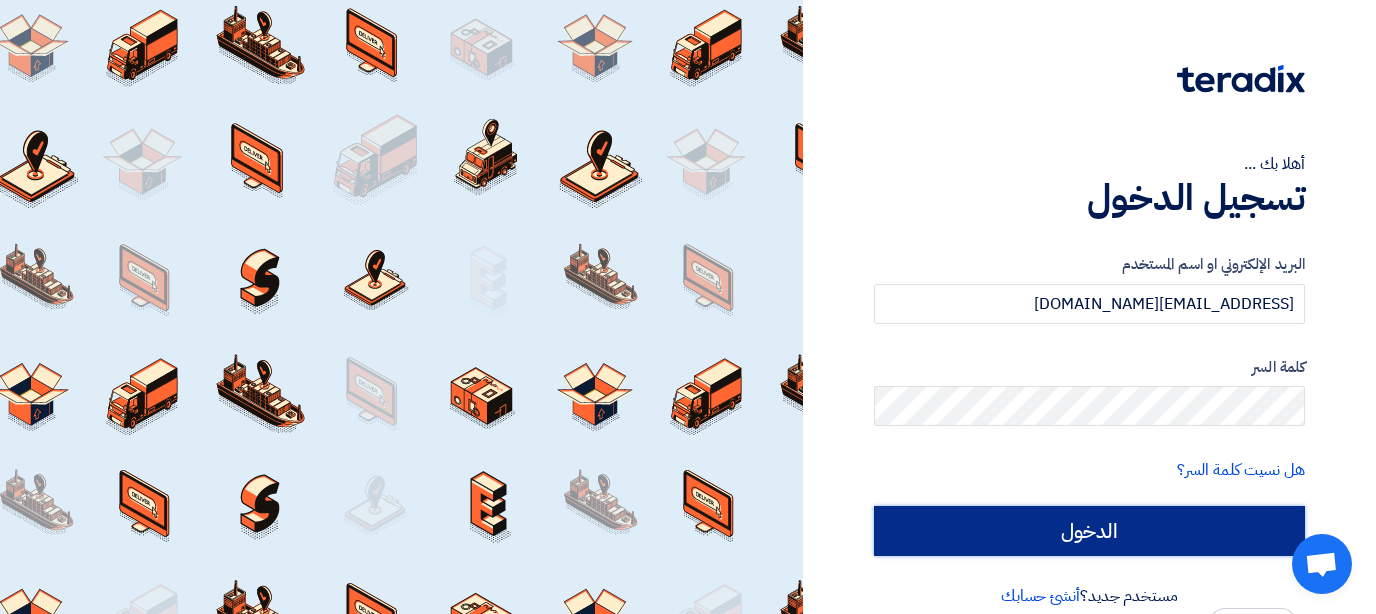 click on "الدخول" 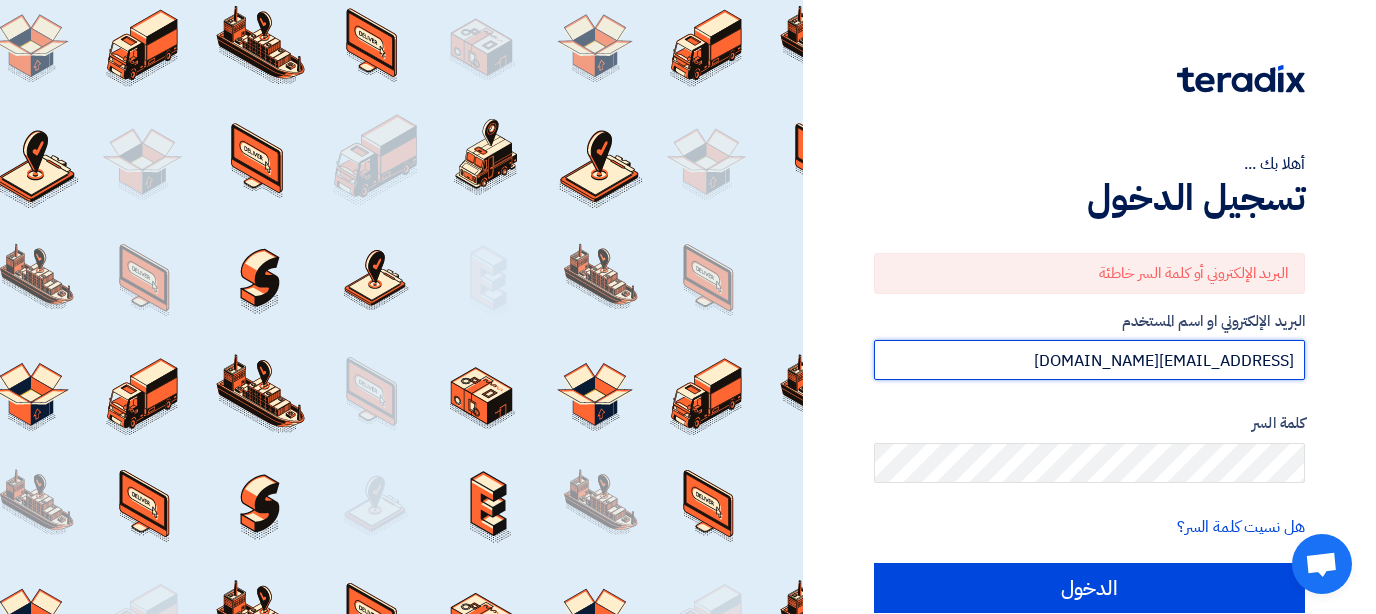 click on "[EMAIL_ADDRESS][DOMAIN_NAME]" at bounding box center [1089, 360] 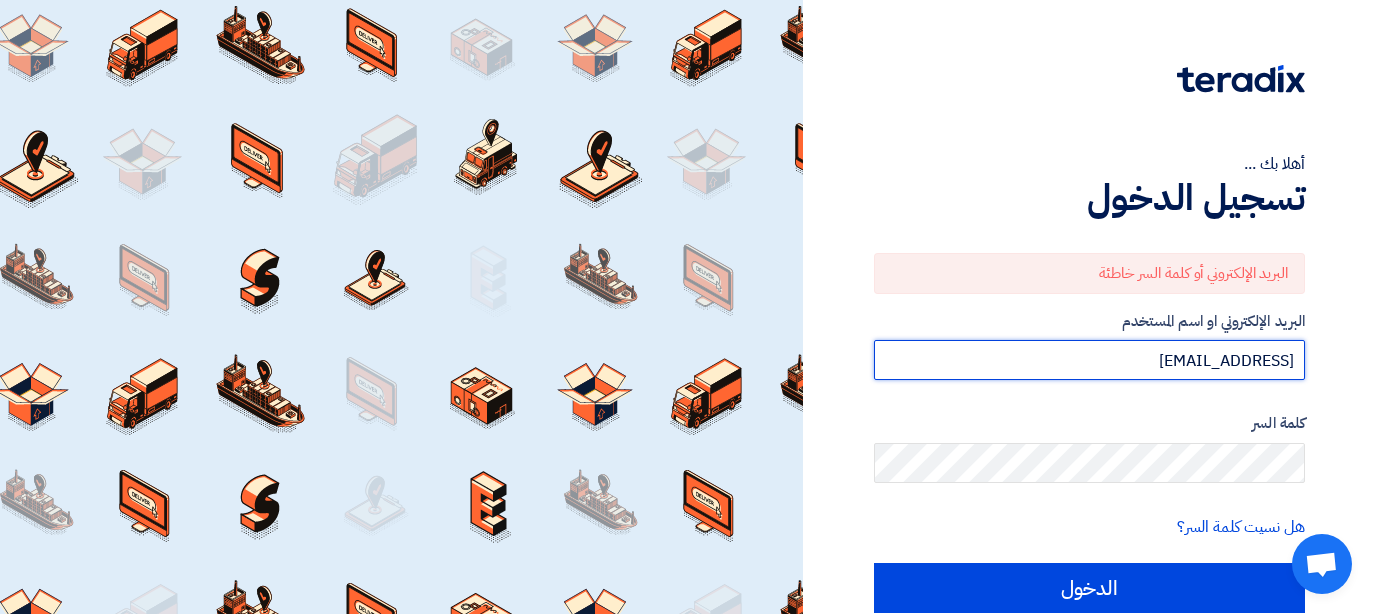 type on "[EMAIL_ADDRESS][DOMAIN_NAME]" 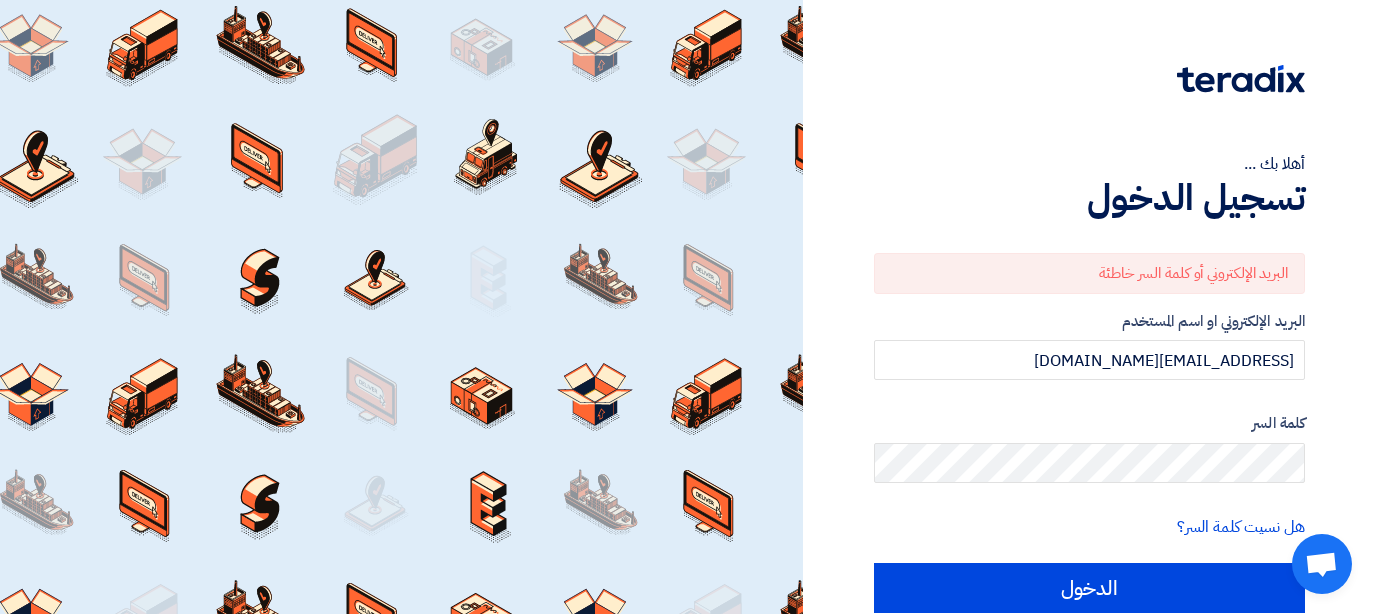 click on "البريد الإلكتروني أو كلمة السر خاطئة
البريد الإلكتروني او اسم المستخدم
fathy.salama@sawary-sa.com
كلمة السر
هل نسيت كلمة السر؟
الدخول" 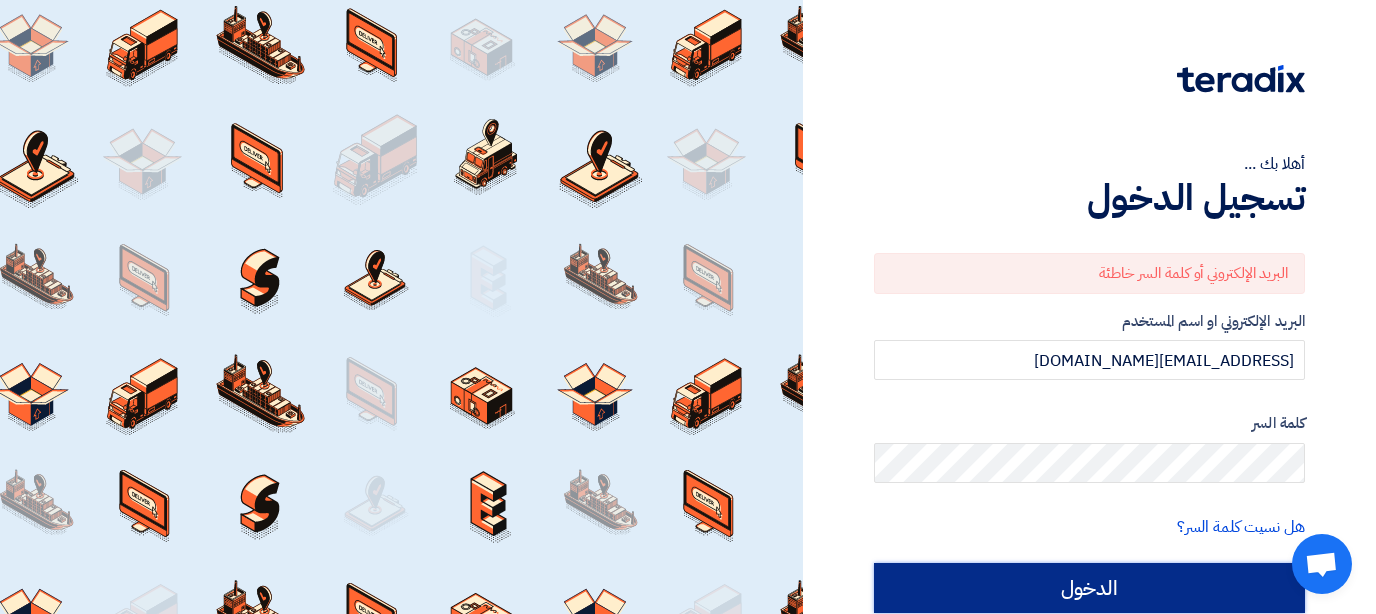 click on "الدخول" 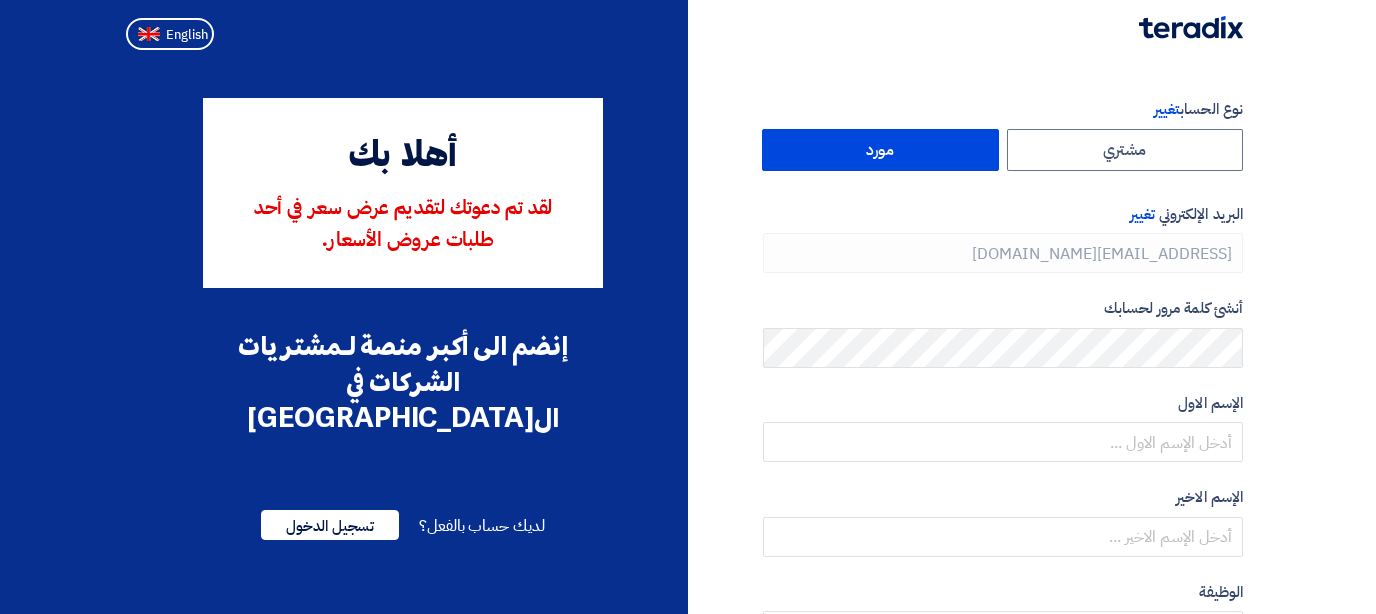 scroll, scrollTop: 0, scrollLeft: 0, axis: both 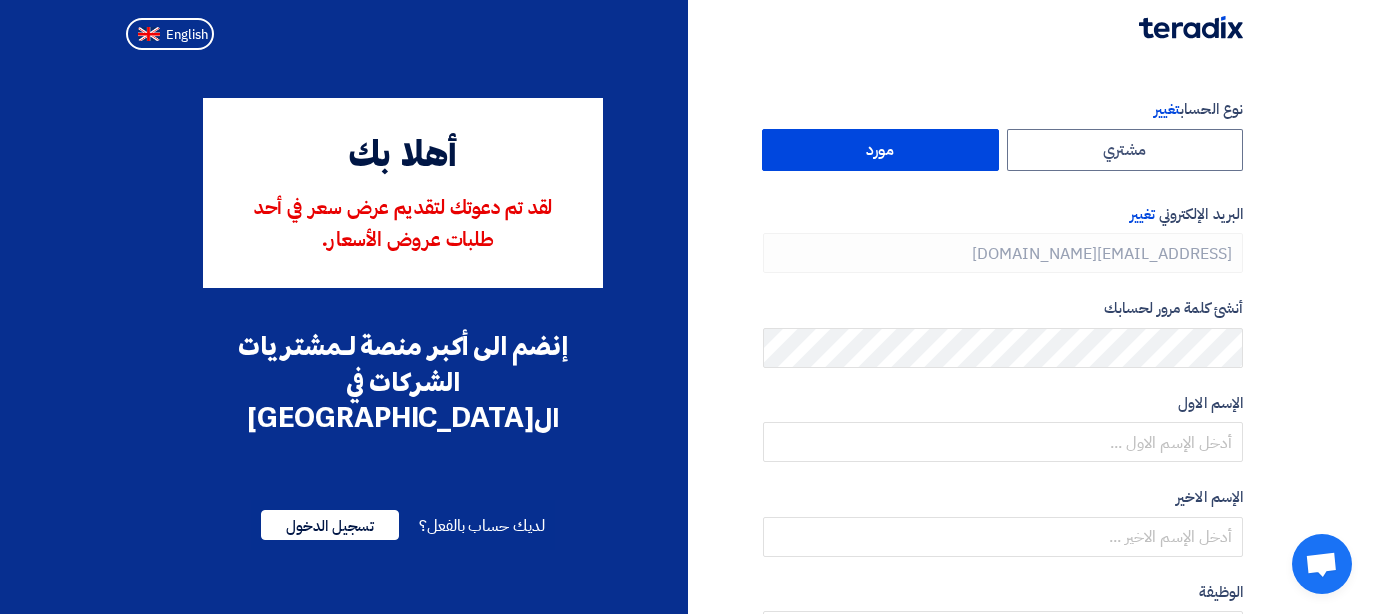 type on "[PHONE_NUMBER]" 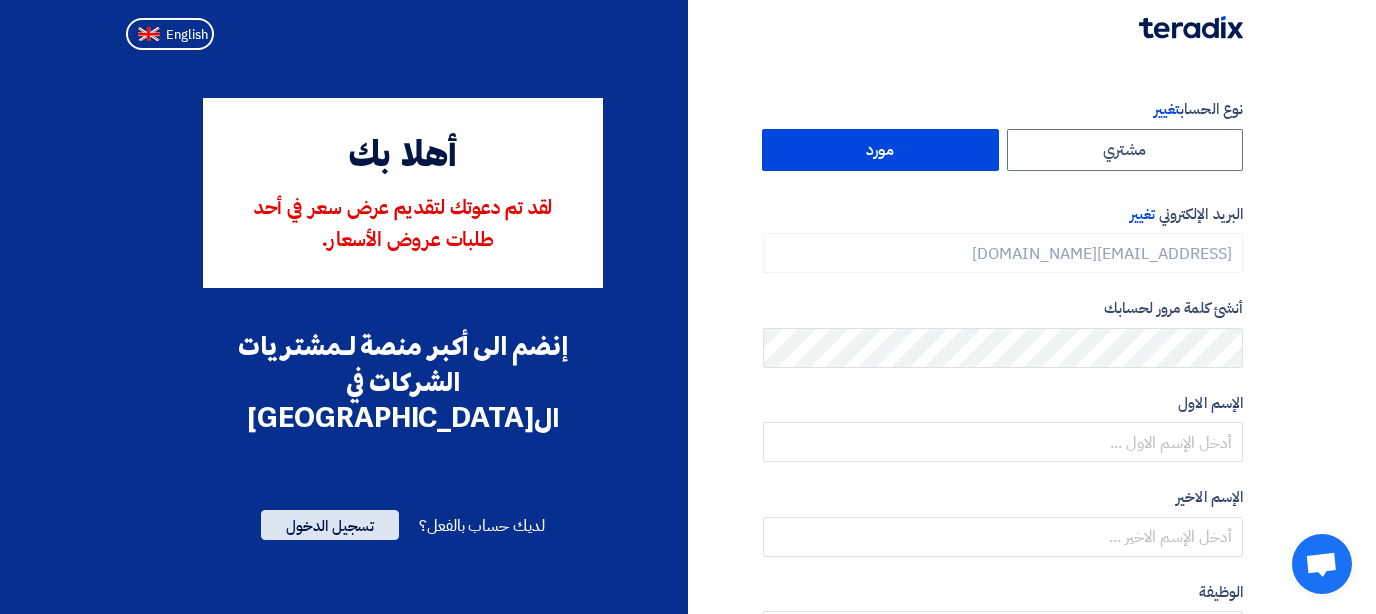 click on "تسجيل الدخول" 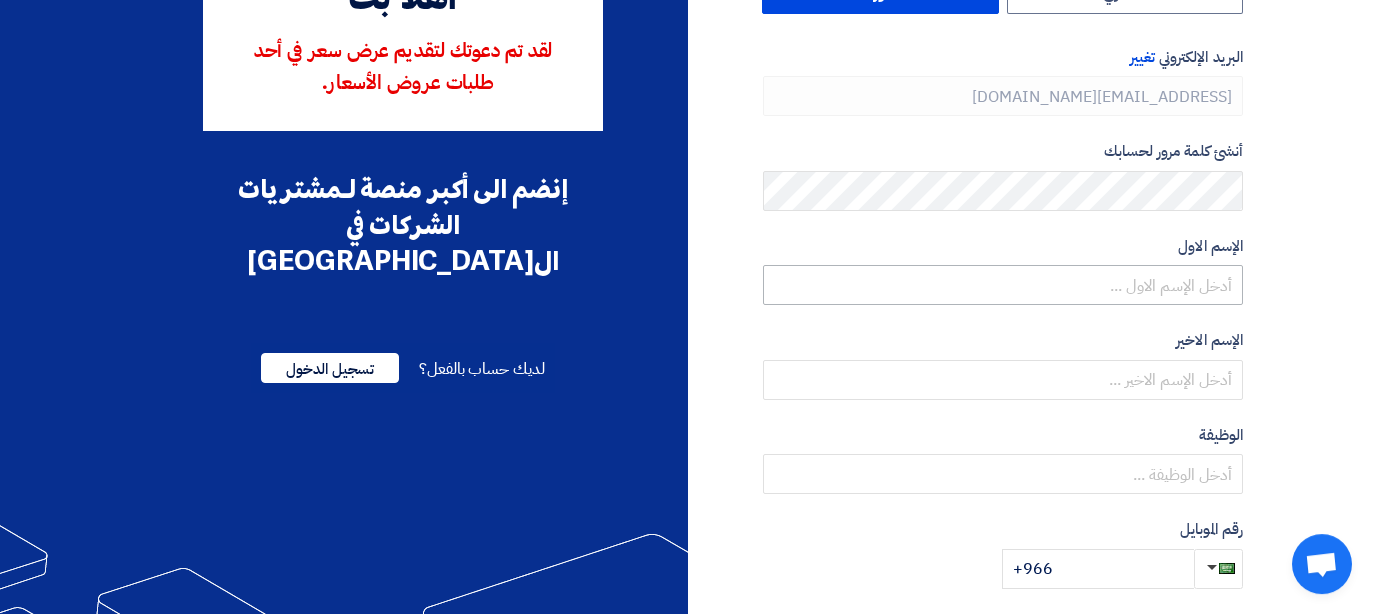 type on "[PHONE_NUMBER]" 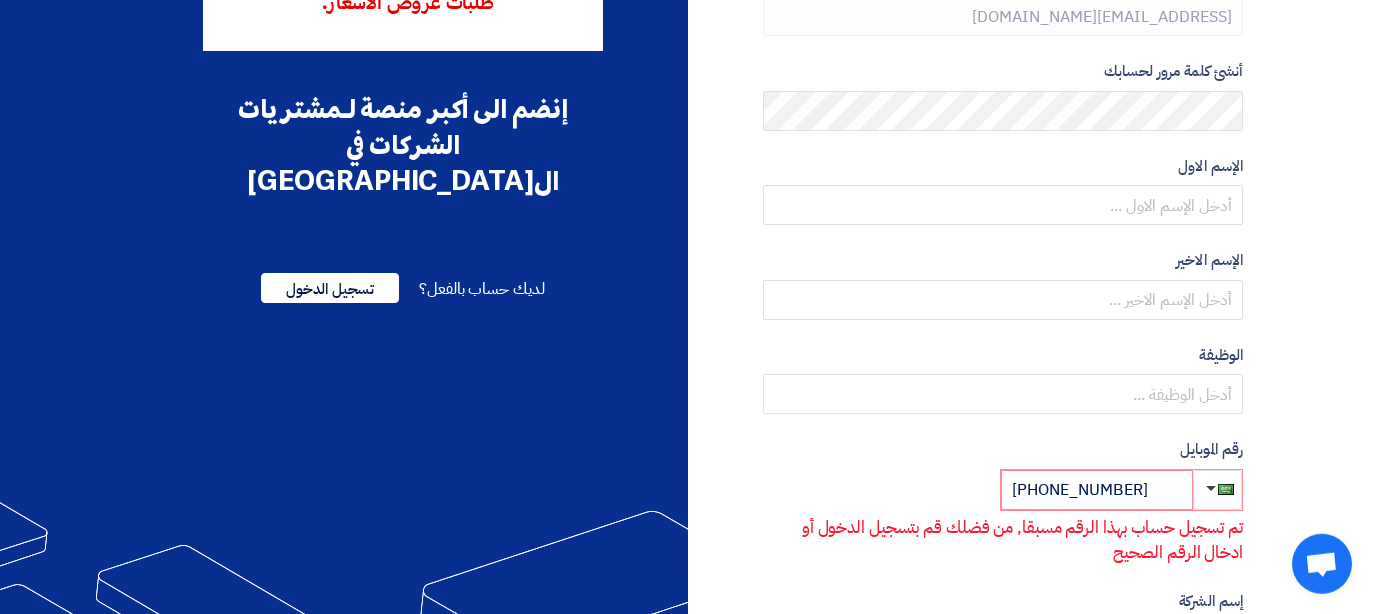 scroll, scrollTop: 0, scrollLeft: 0, axis: both 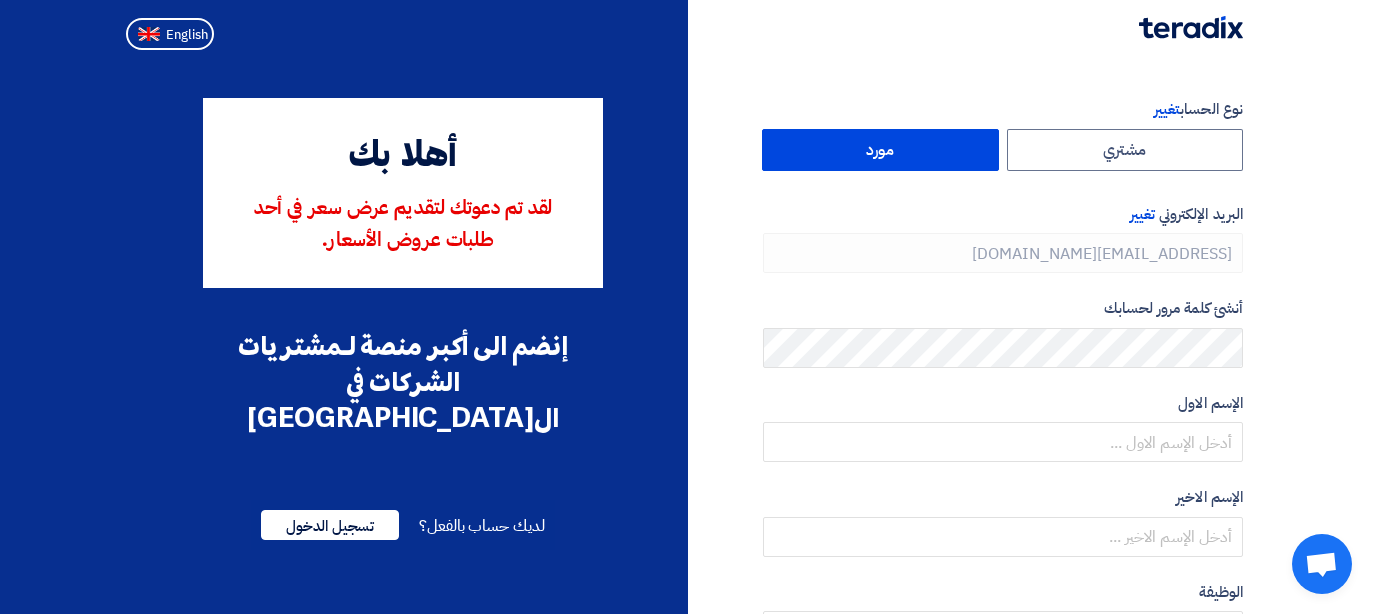 click on "لقد تم دعوتك لتقديم عرض سعر في أحد طلبات عروض الأسعار." 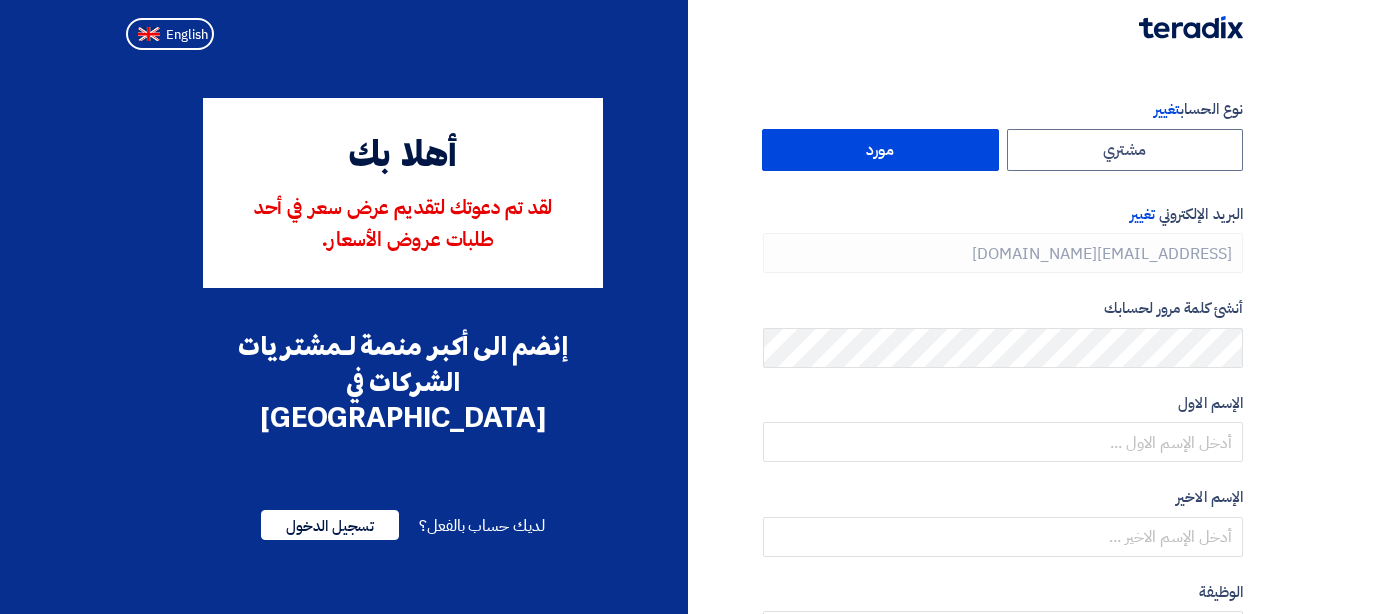 scroll, scrollTop: 0, scrollLeft: 0, axis: both 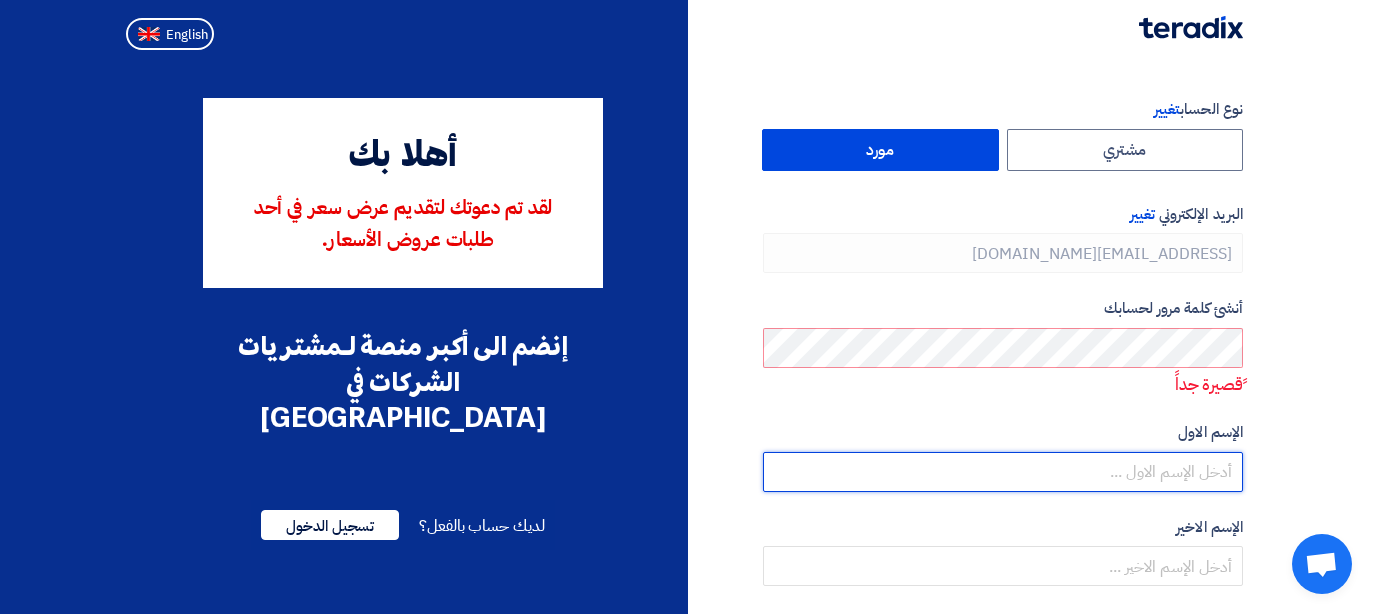 click at bounding box center (1003, 472) 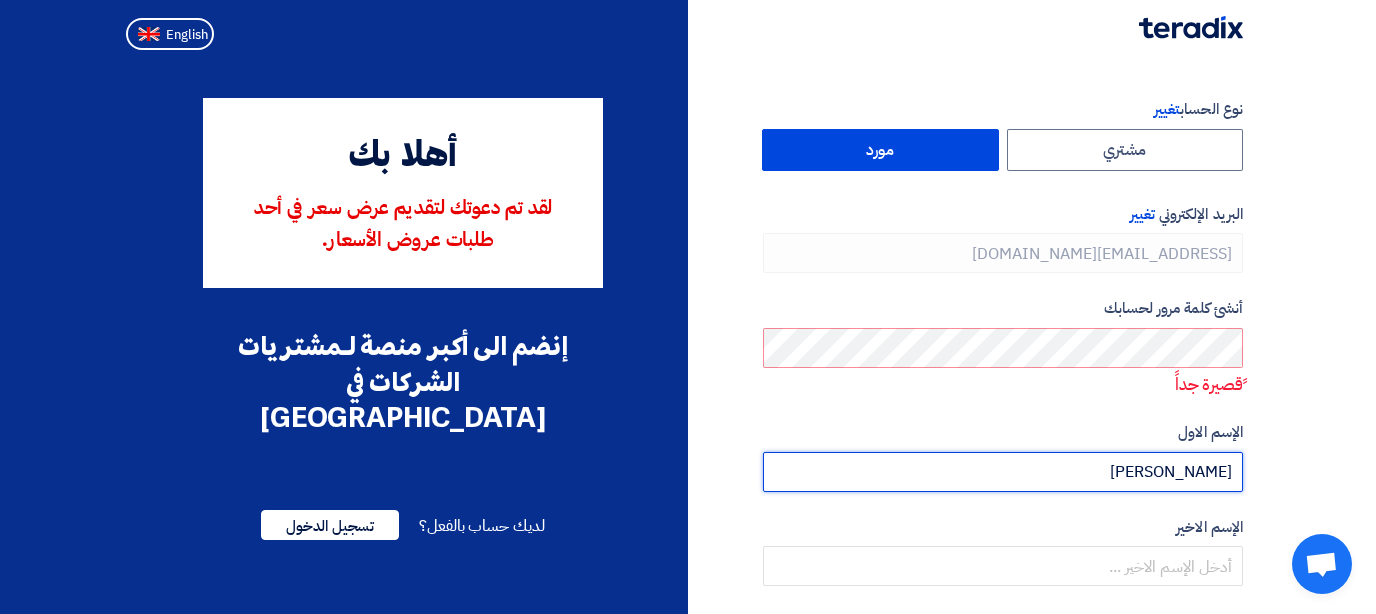 type on "Mohamed" 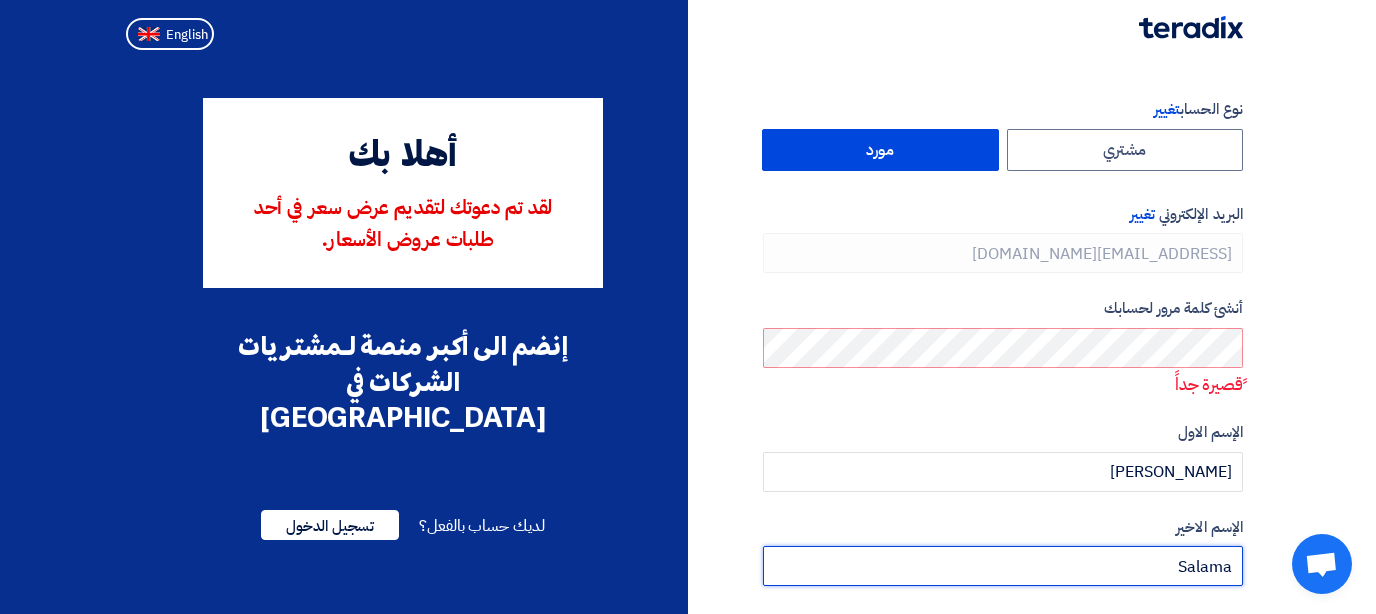 type on "Salama" 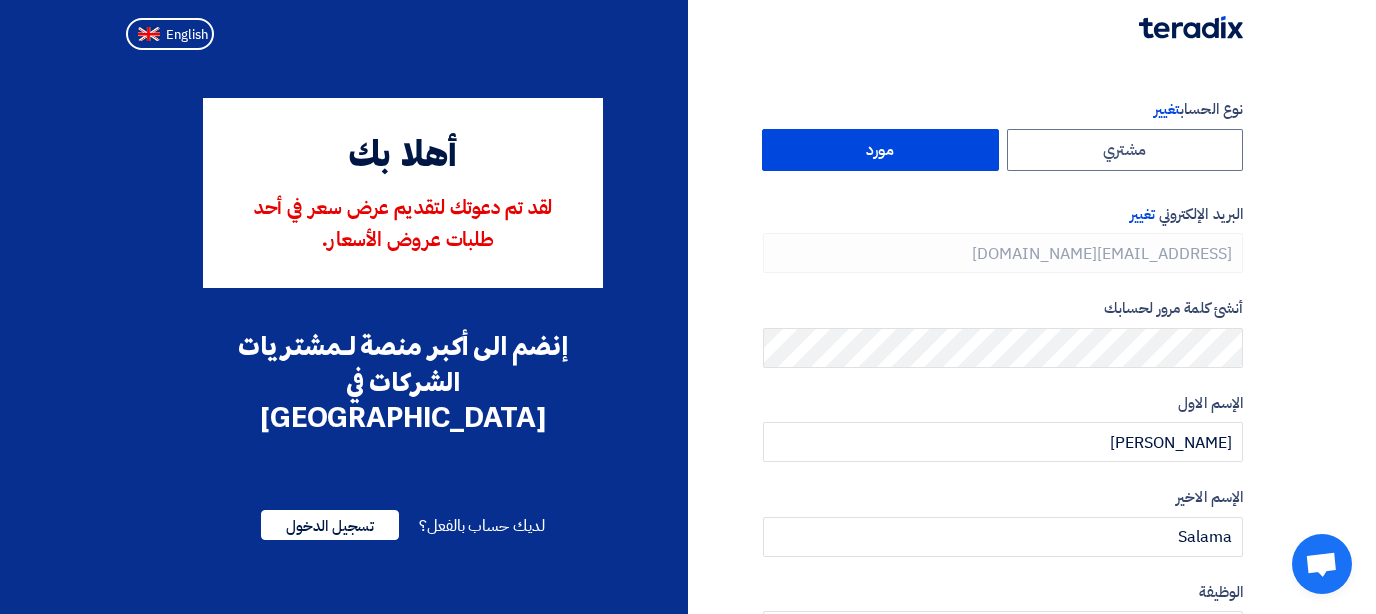 click on "نوع الحساب
تغيير
مشتري
مورد
البريد الإلكتروني
تغيير
fathy.salama@sawary-sa.com
أنشئ كلمة مرور لحسابك
الإسم الاول
Mohamed
الإسم الاخير
Salama
الوظيفة
أختياري" 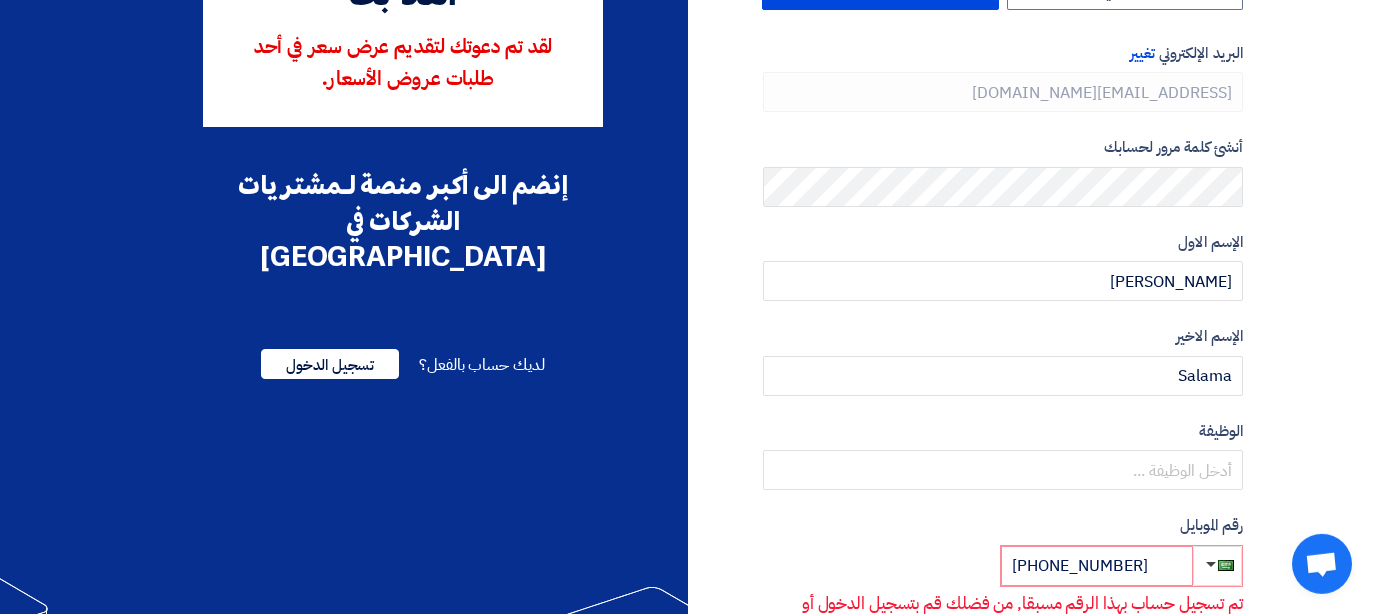 scroll, scrollTop: 322, scrollLeft: 0, axis: vertical 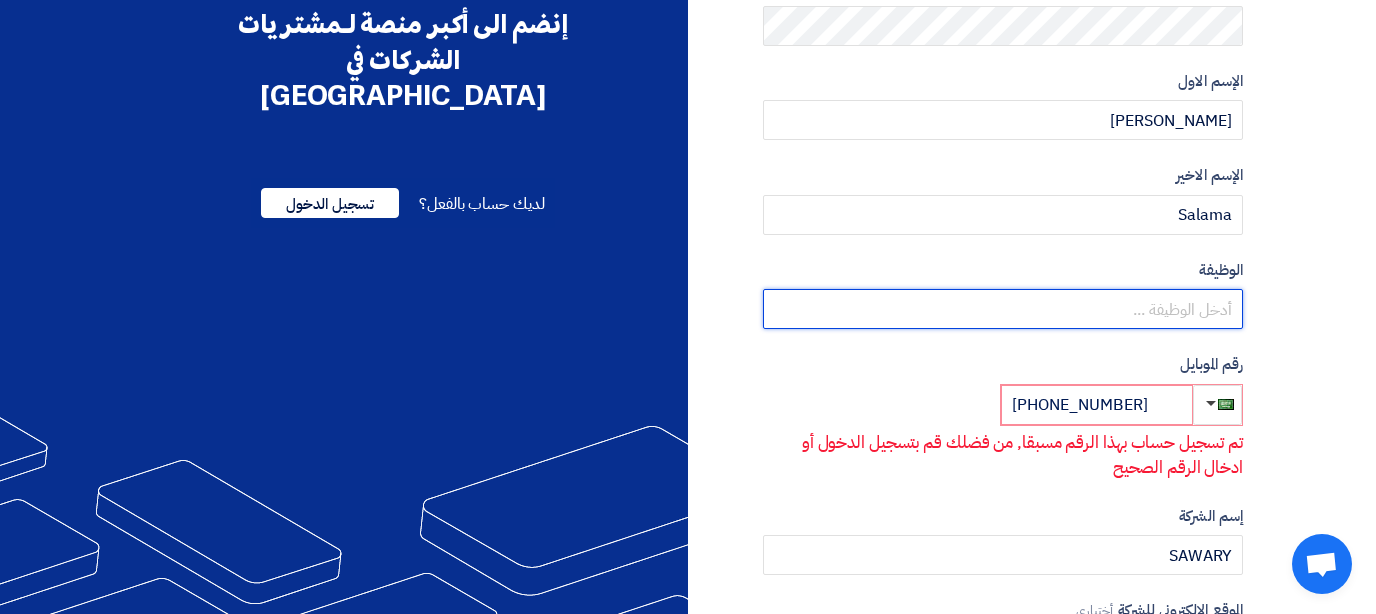click at bounding box center (1003, 309) 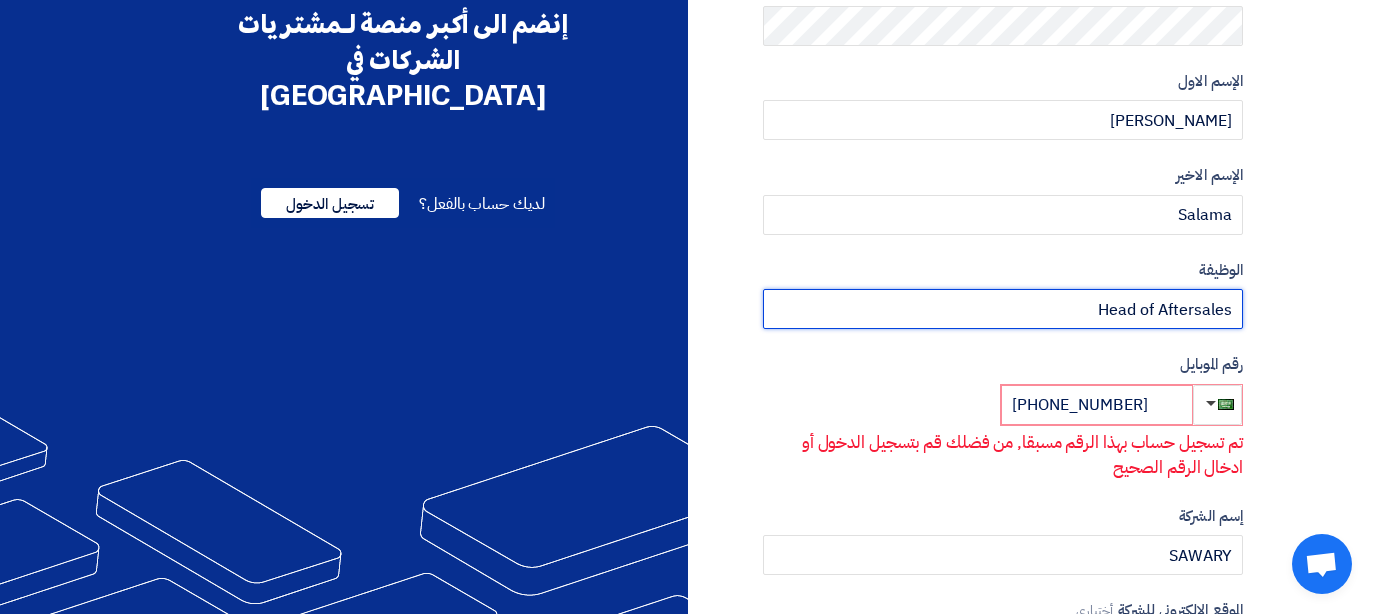 scroll, scrollTop: 537, scrollLeft: 0, axis: vertical 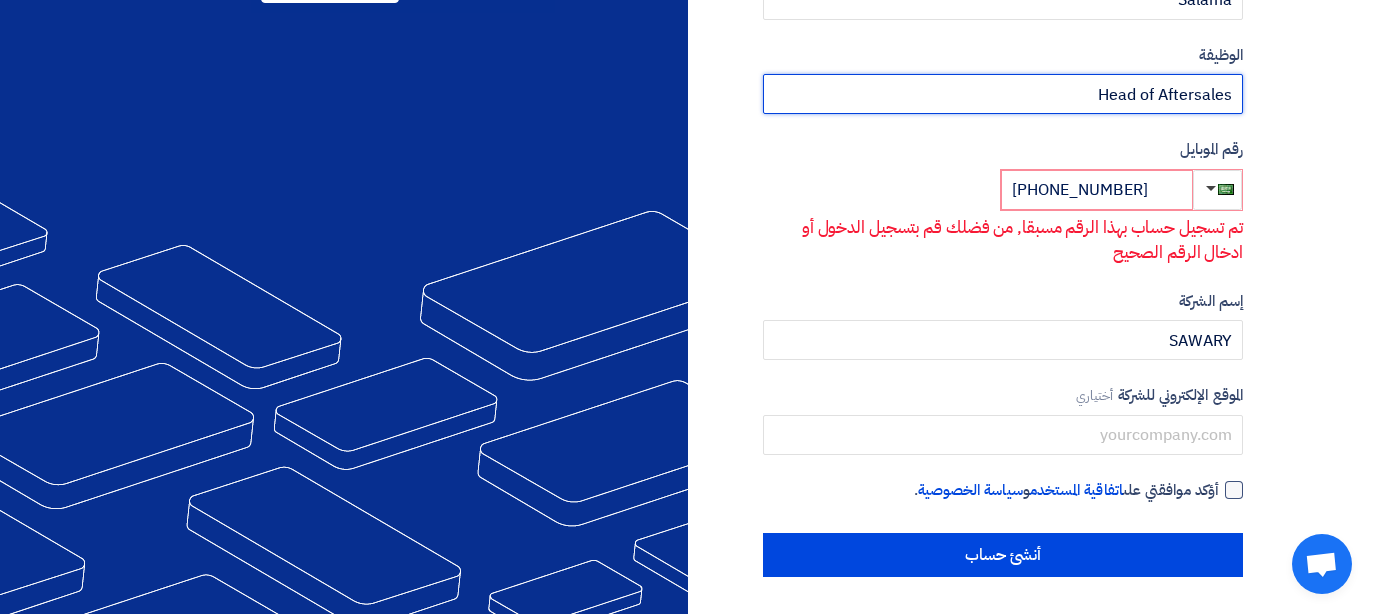 type on "Head of Aftersales" 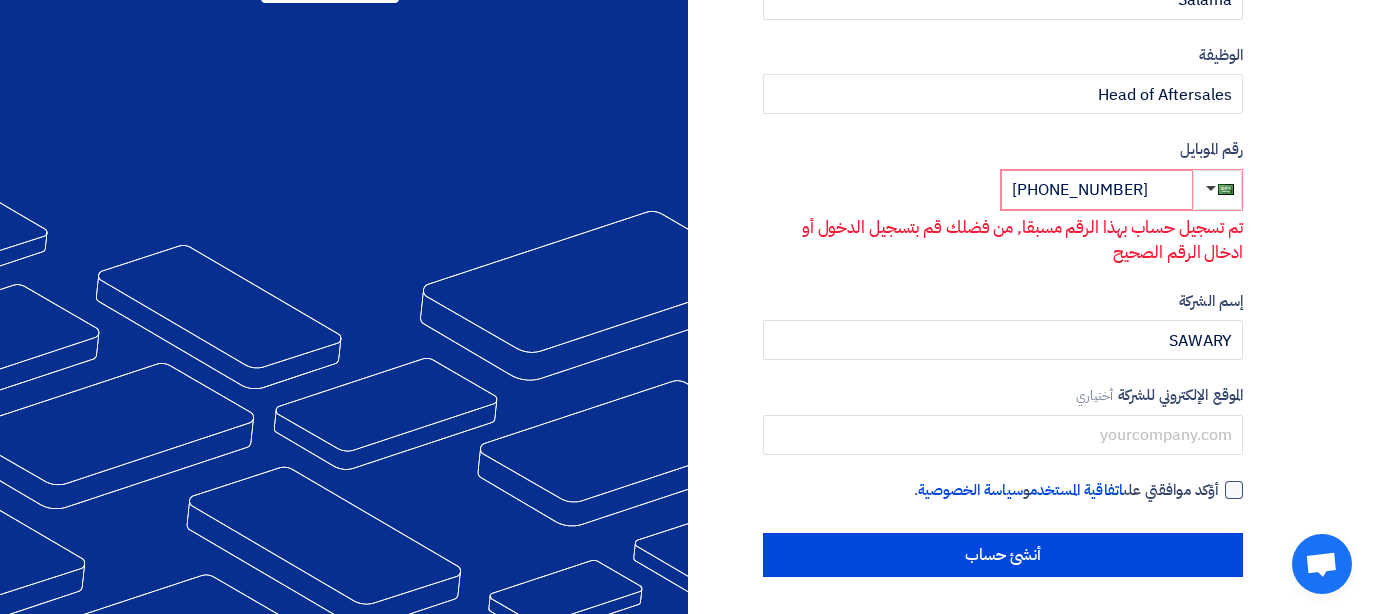 click 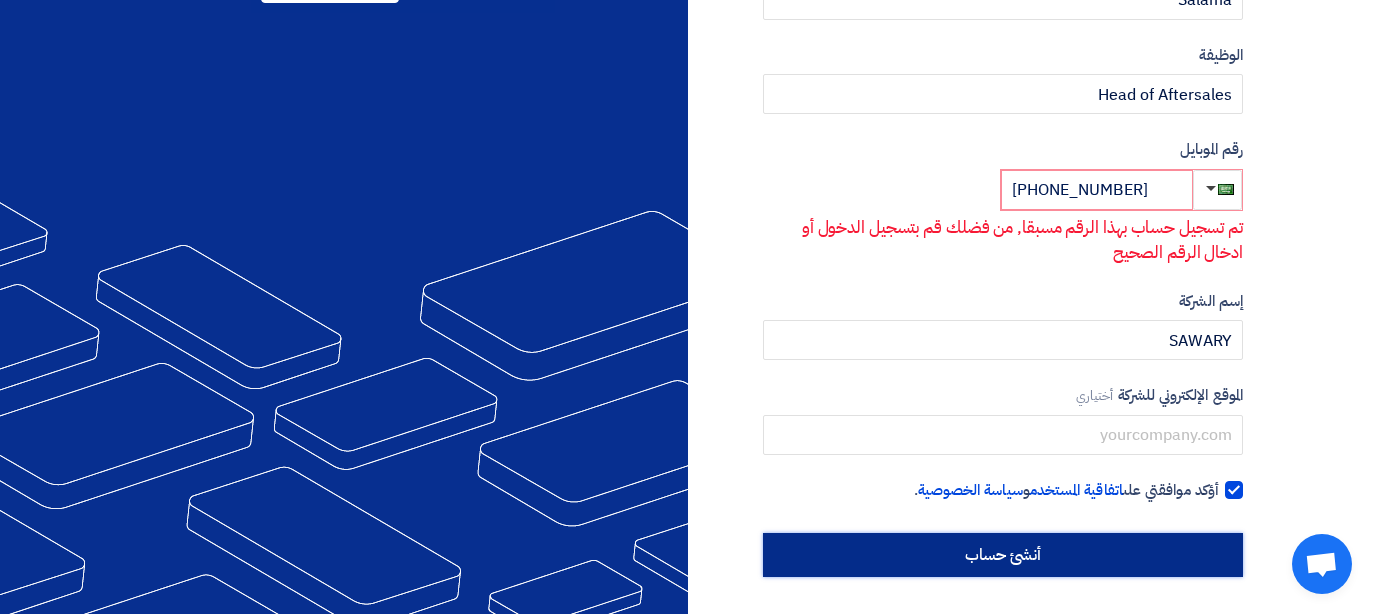 click on "أنشئ حساب" 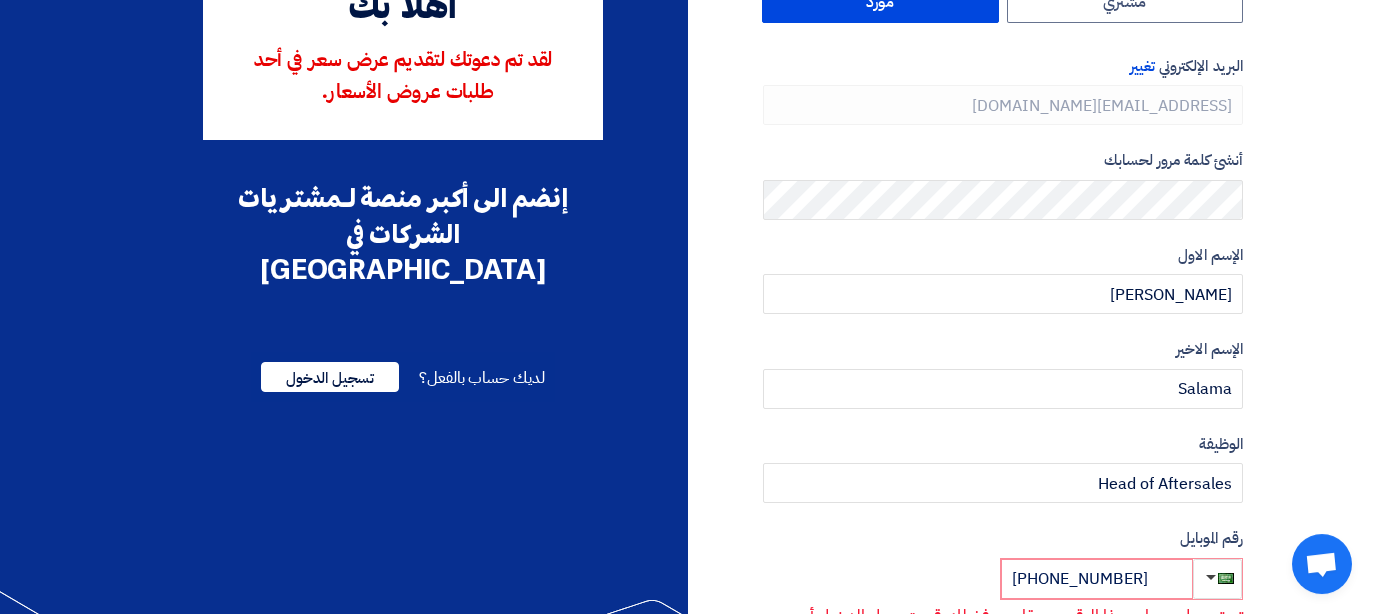 scroll, scrollTop: 537, scrollLeft: 0, axis: vertical 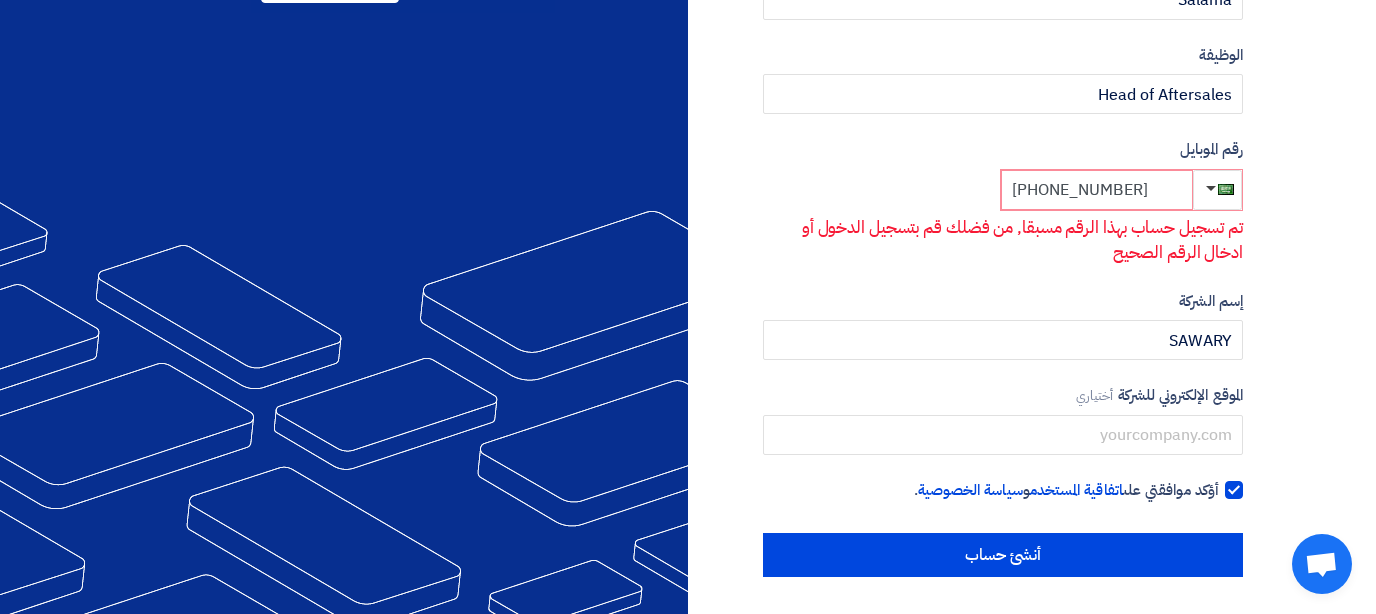 click on "[PHONE_NUMBER]" 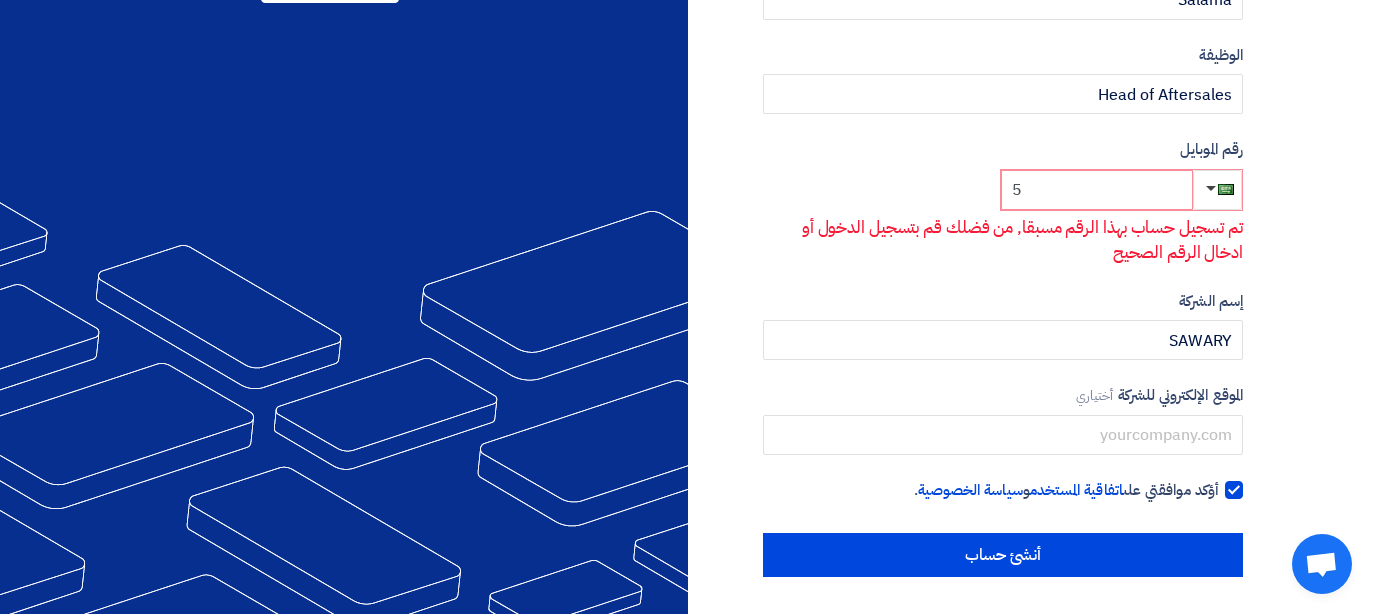scroll, scrollTop: 511, scrollLeft: 0, axis: vertical 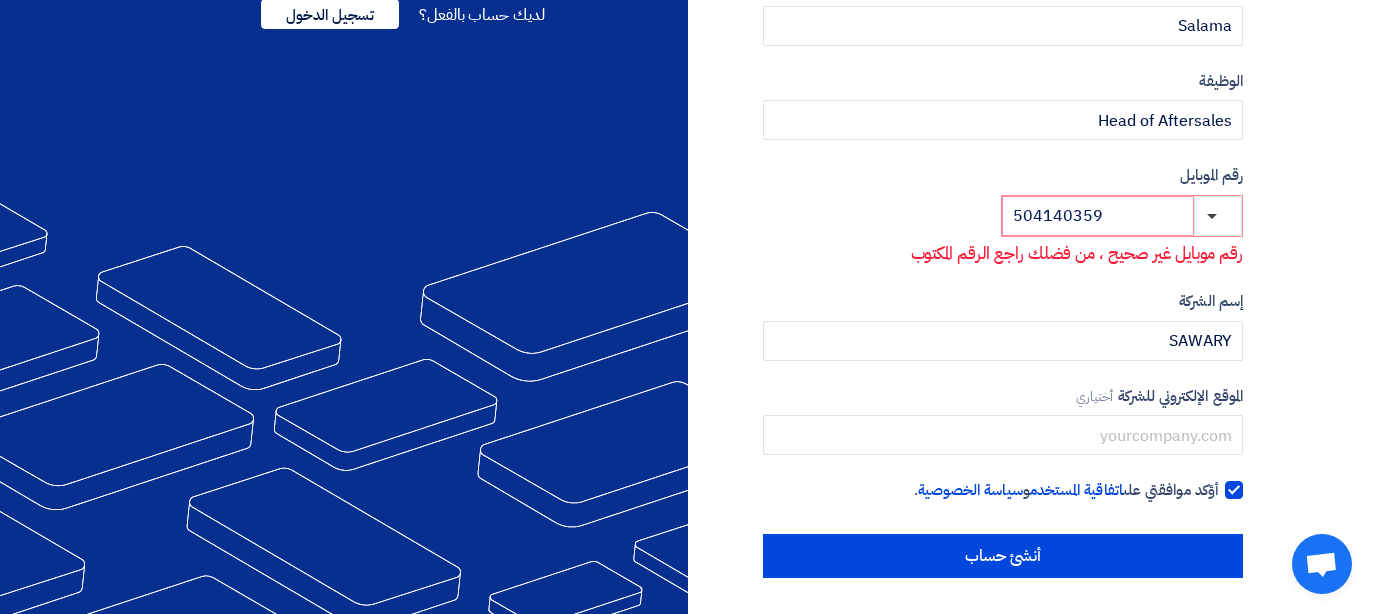 click on "رقم موبايل غير صحيح ، من فضلك راجع الرقم المكتوب" 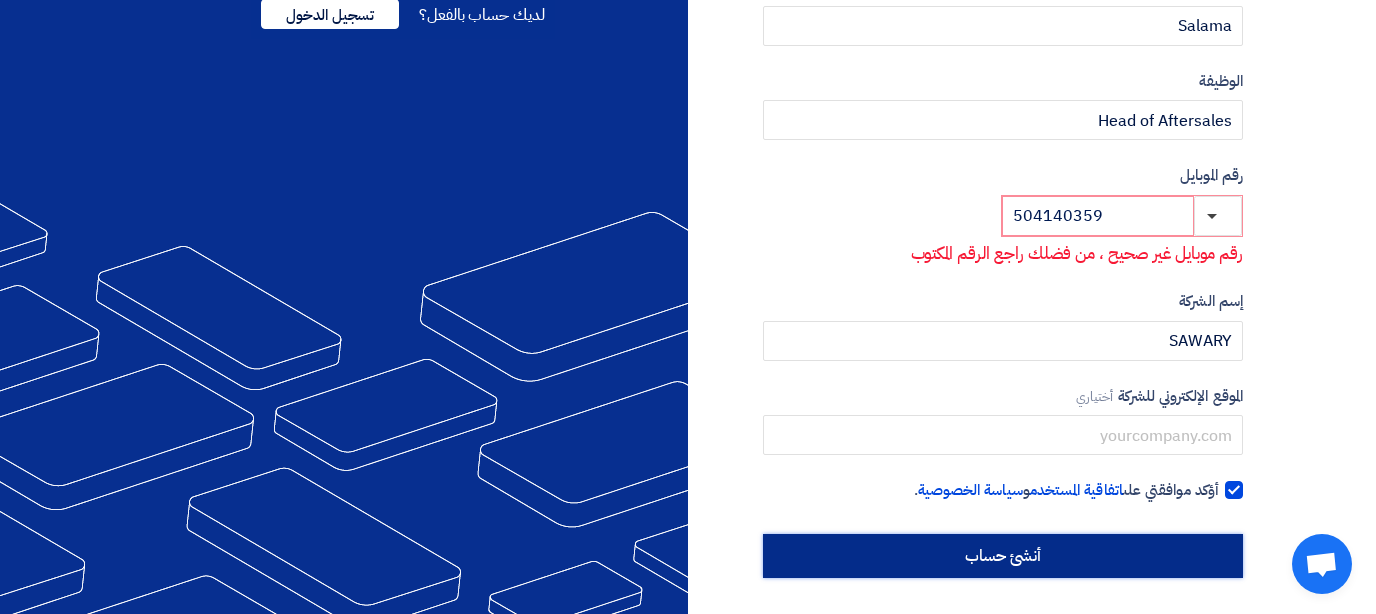 click on "أنشئ حساب" 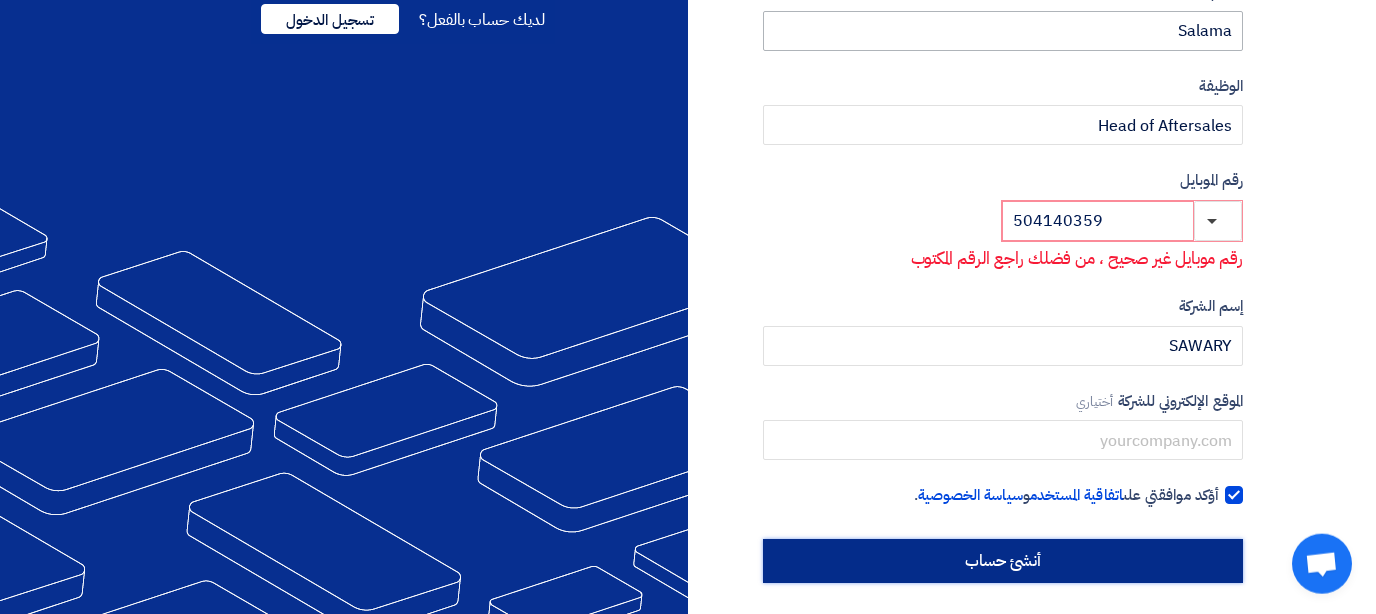 scroll, scrollTop: 511, scrollLeft: 0, axis: vertical 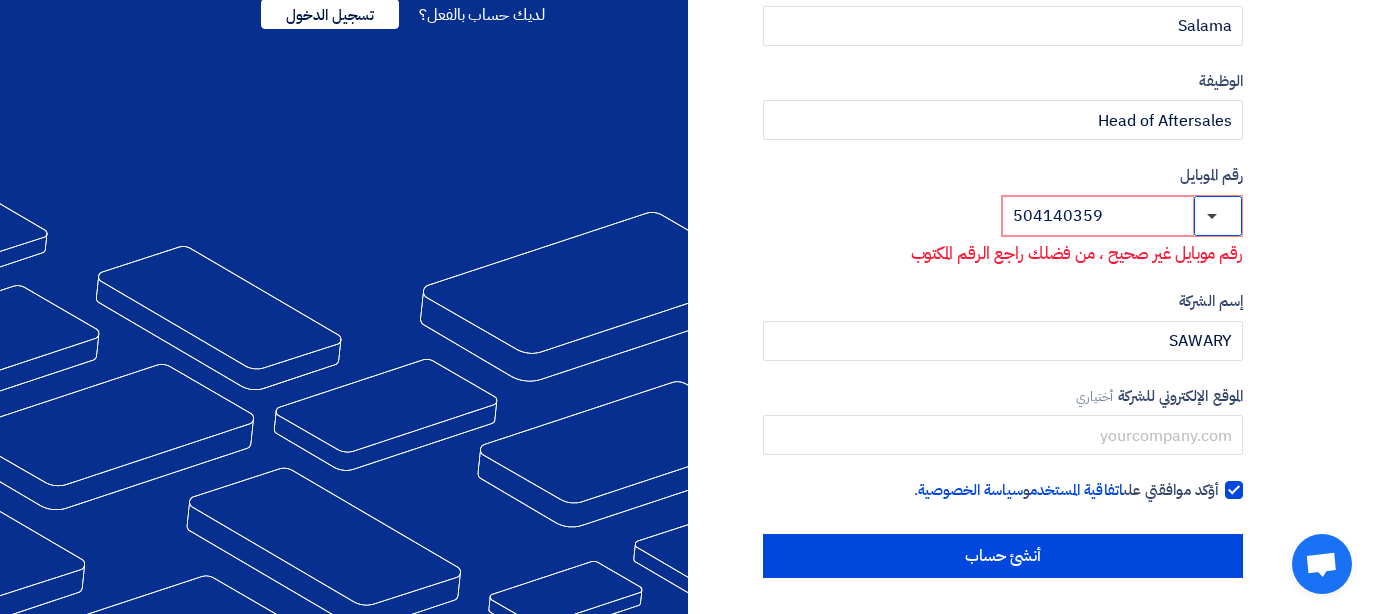 click 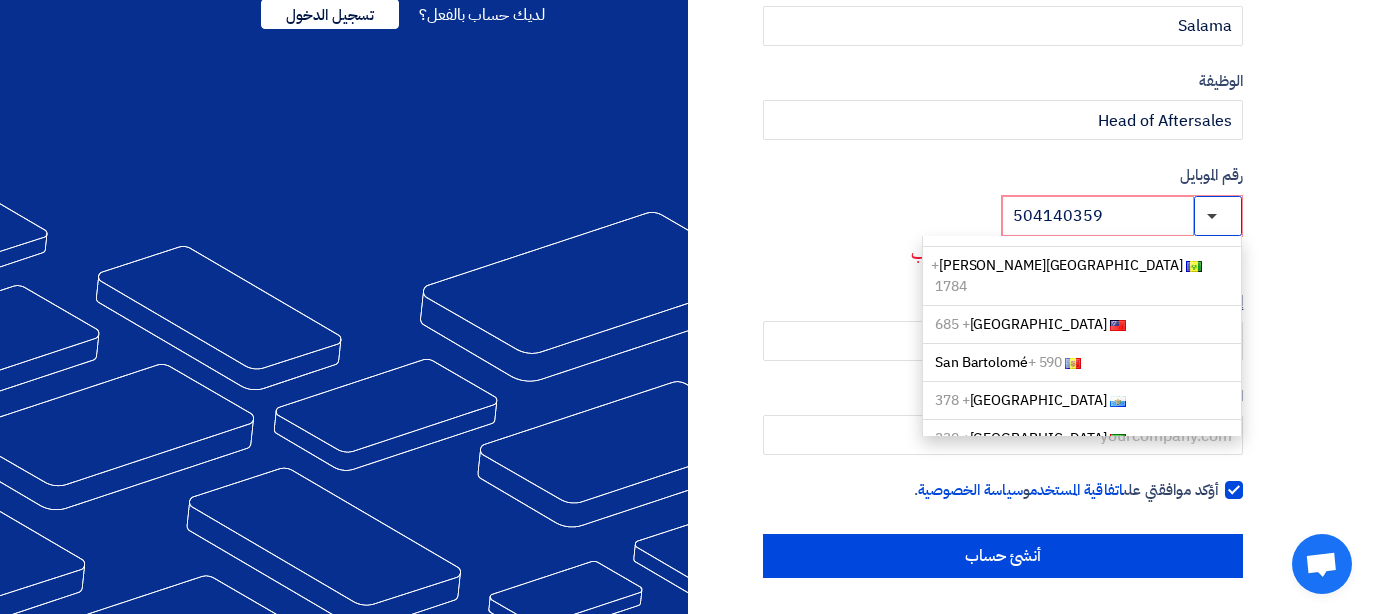 scroll, scrollTop: 6527, scrollLeft: 0, axis: vertical 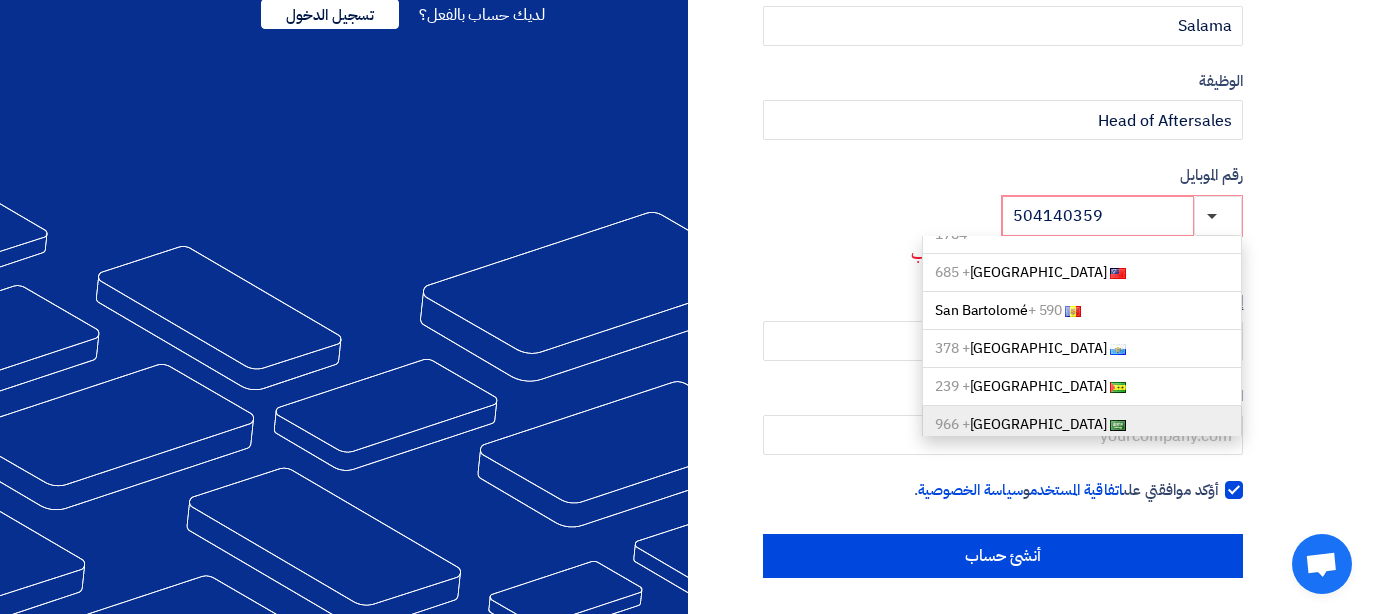 click on "Saudi Arabia   + 966" 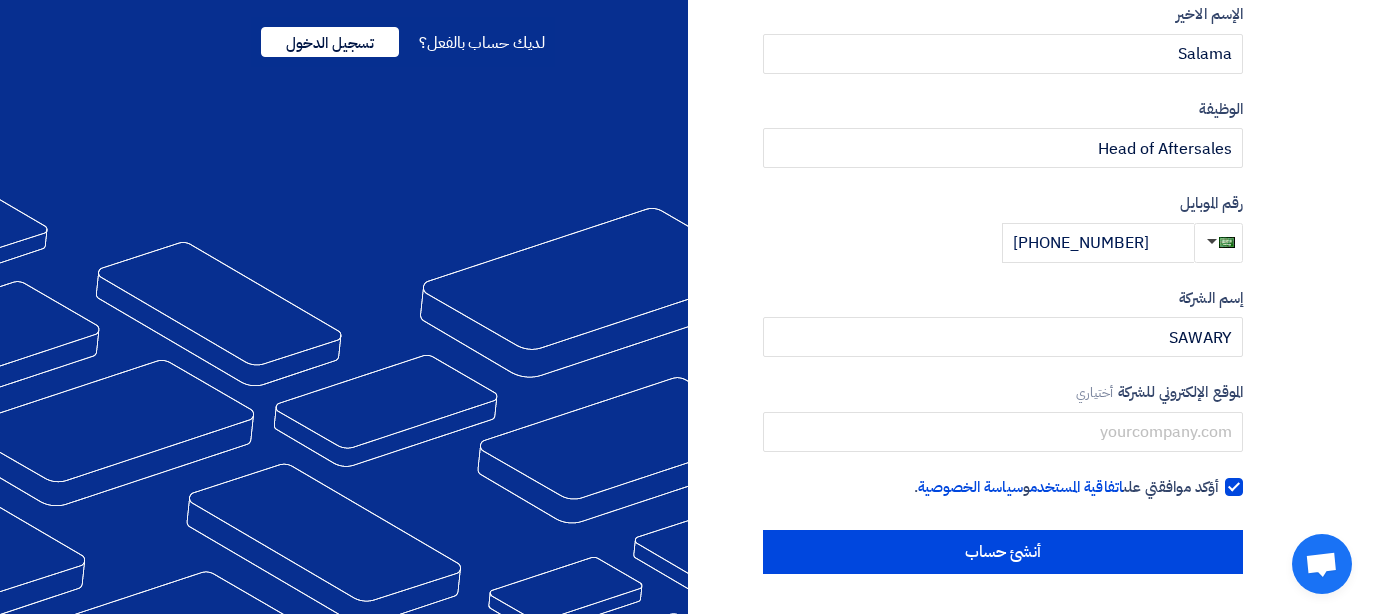 scroll, scrollTop: 480, scrollLeft: 0, axis: vertical 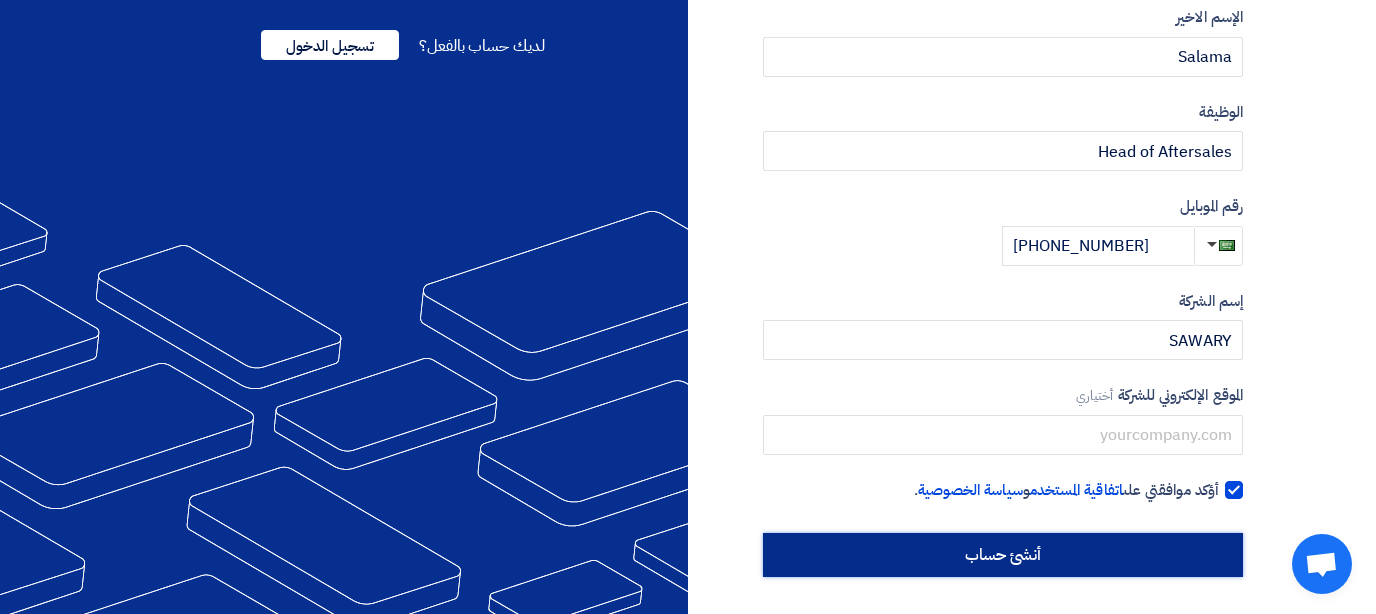 click on "أنشئ حساب" 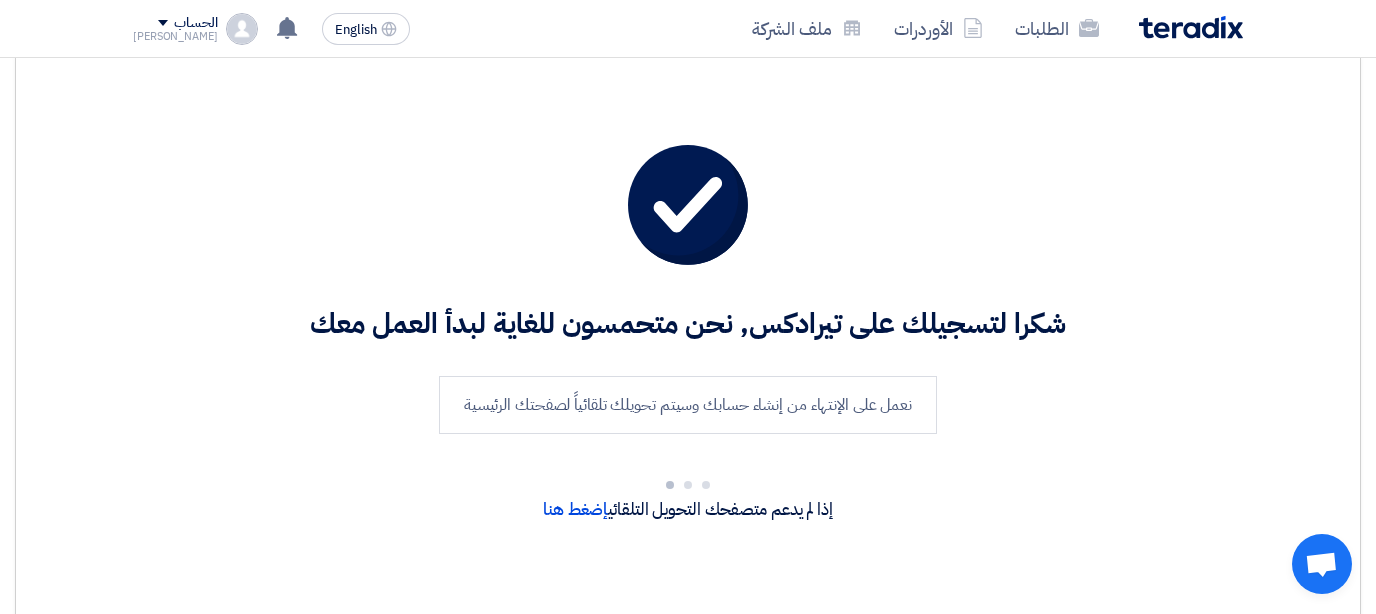 scroll, scrollTop: 0, scrollLeft: 0, axis: both 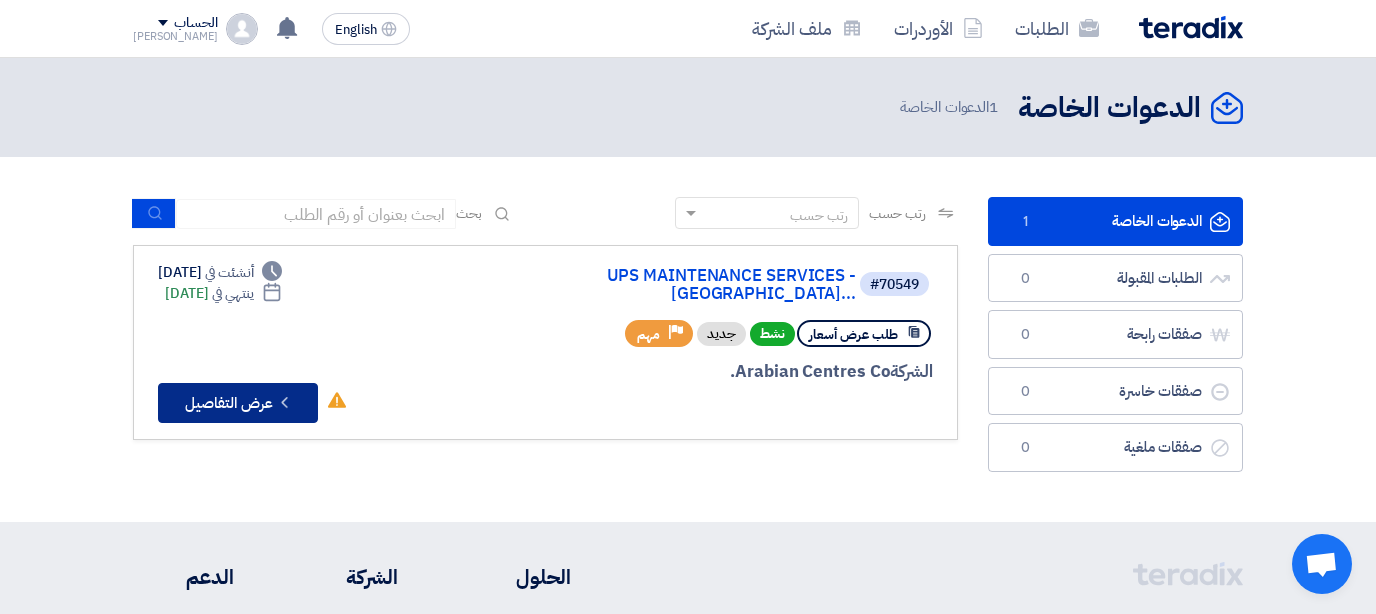 click on "Check details
عرض التفاصيل" 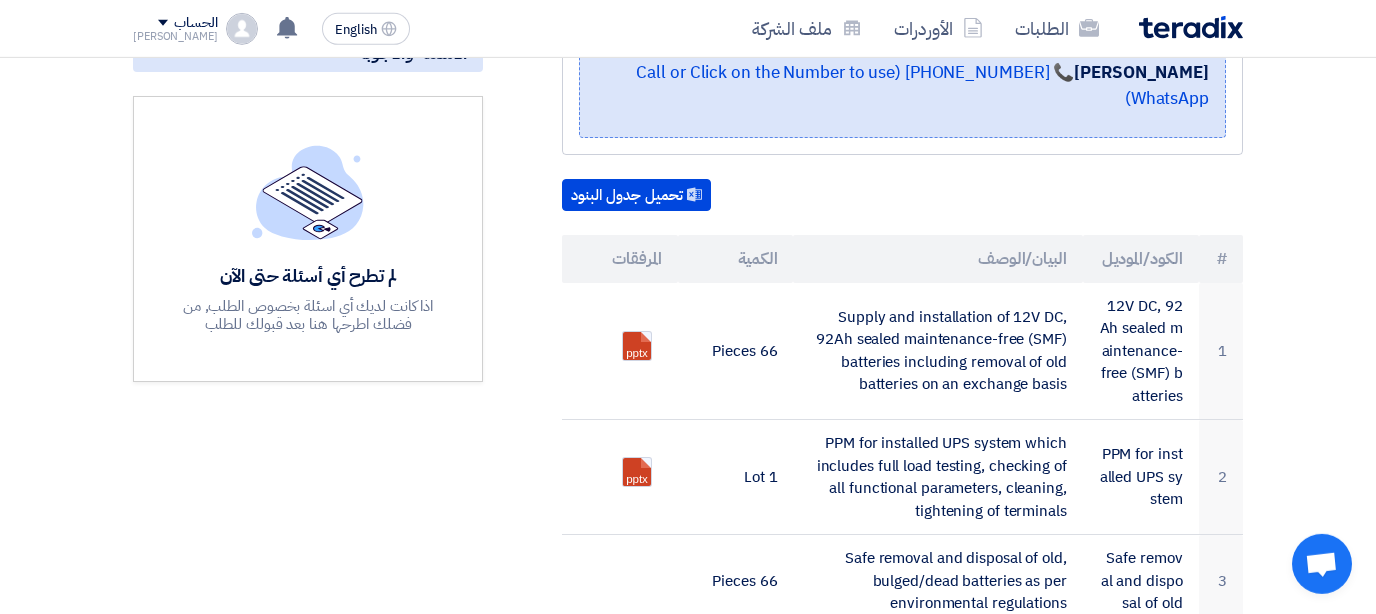 scroll, scrollTop: 537, scrollLeft: 0, axis: vertical 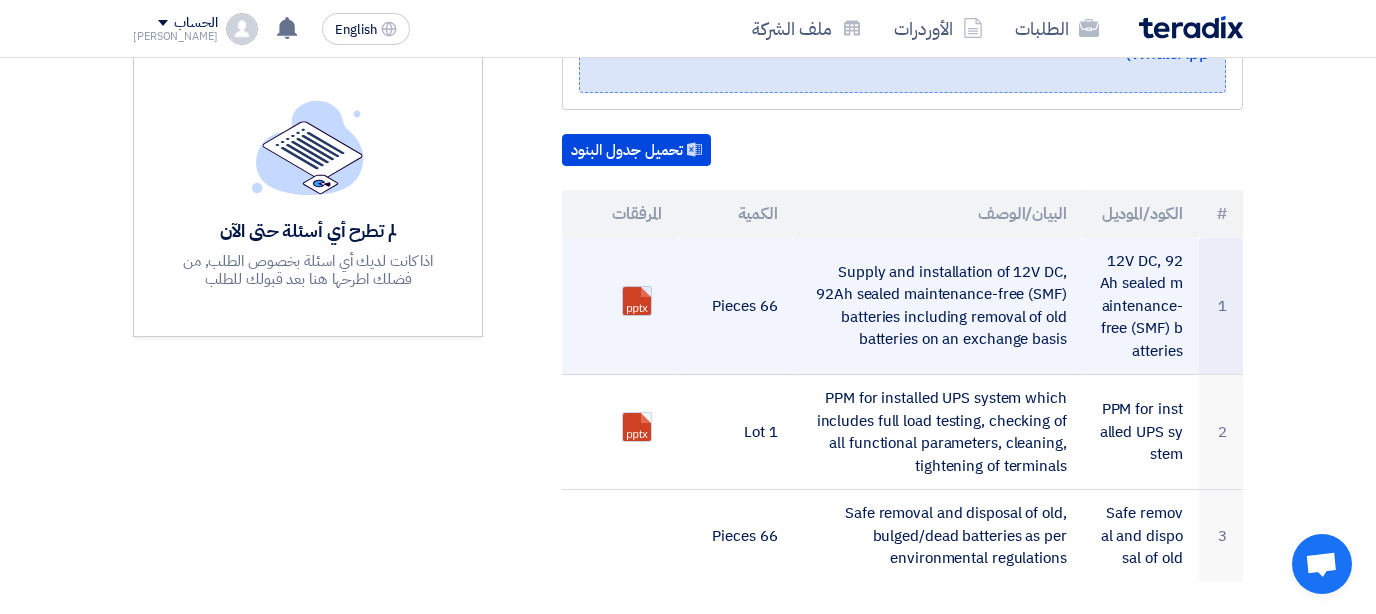 click on "pptx" 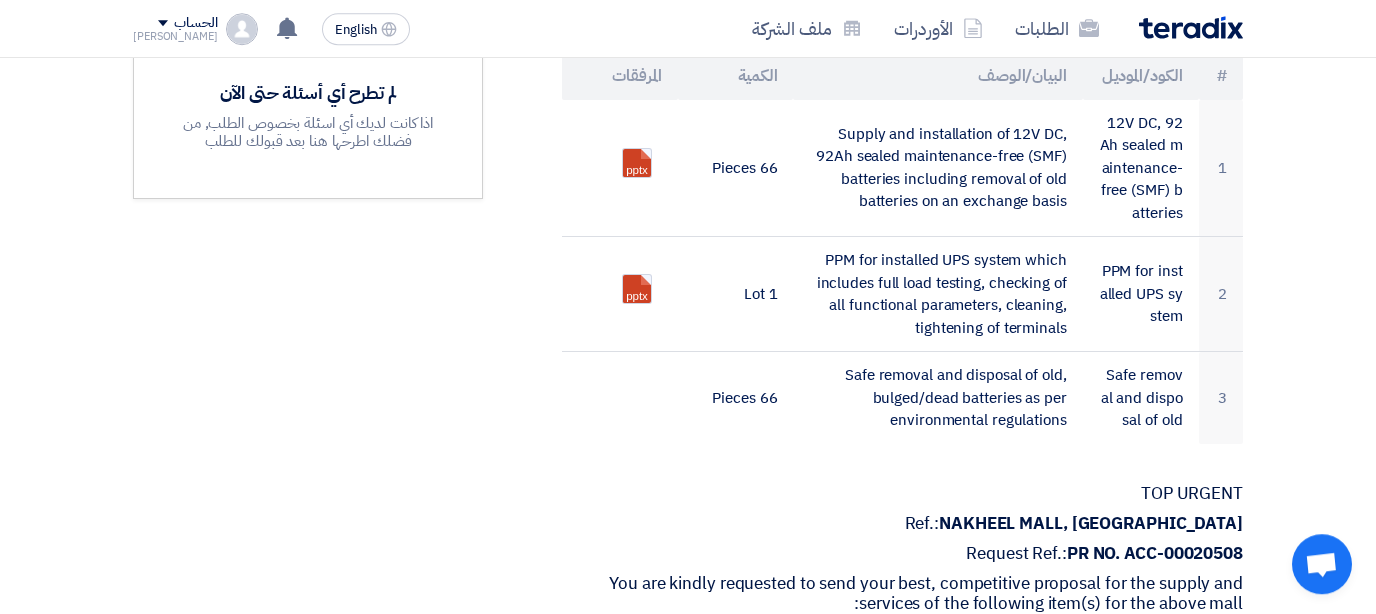 scroll, scrollTop: 645, scrollLeft: 0, axis: vertical 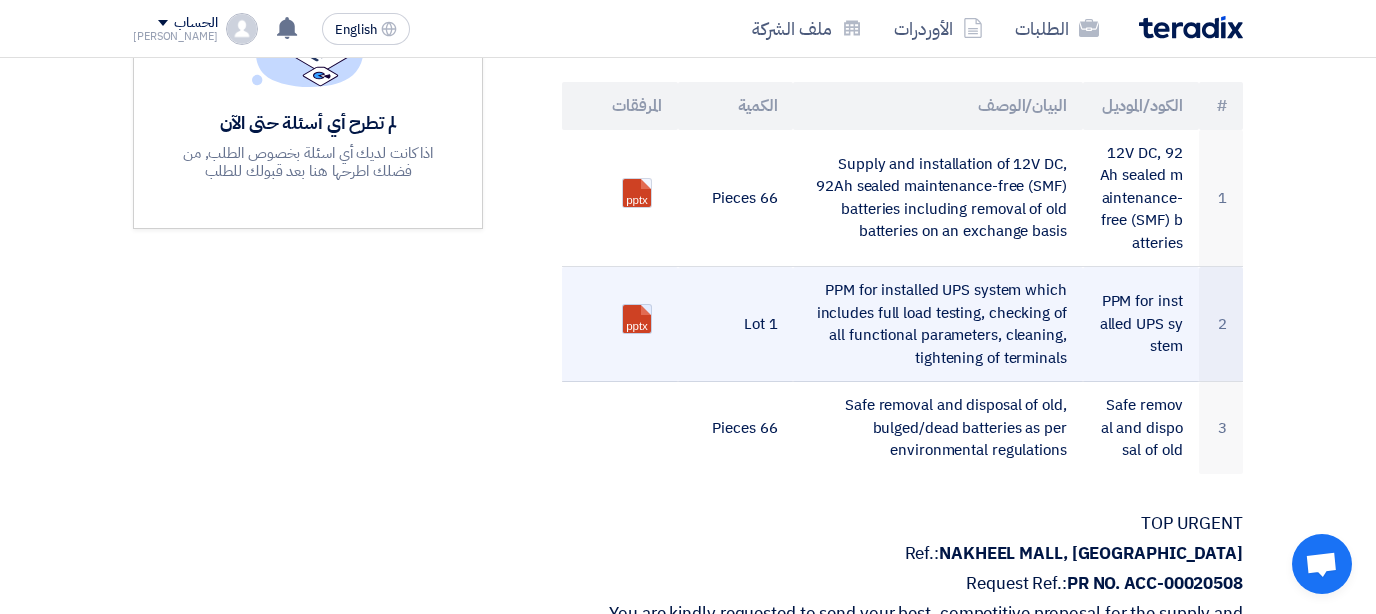 click 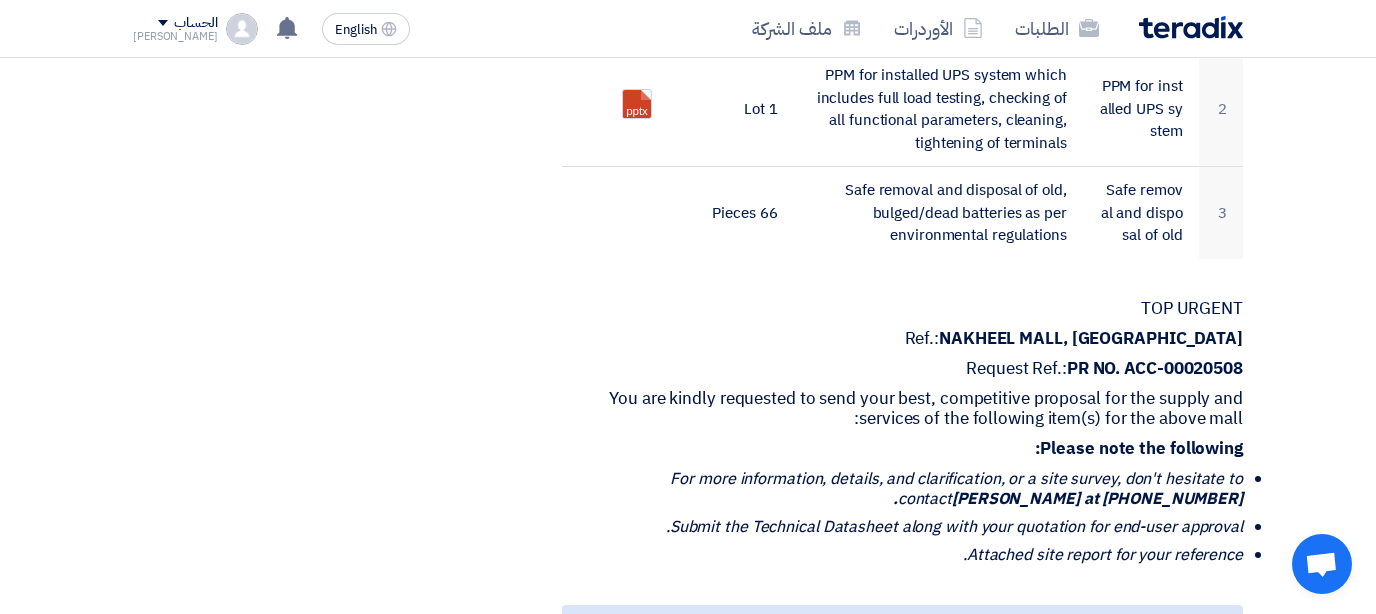 scroll, scrollTop: 645, scrollLeft: 0, axis: vertical 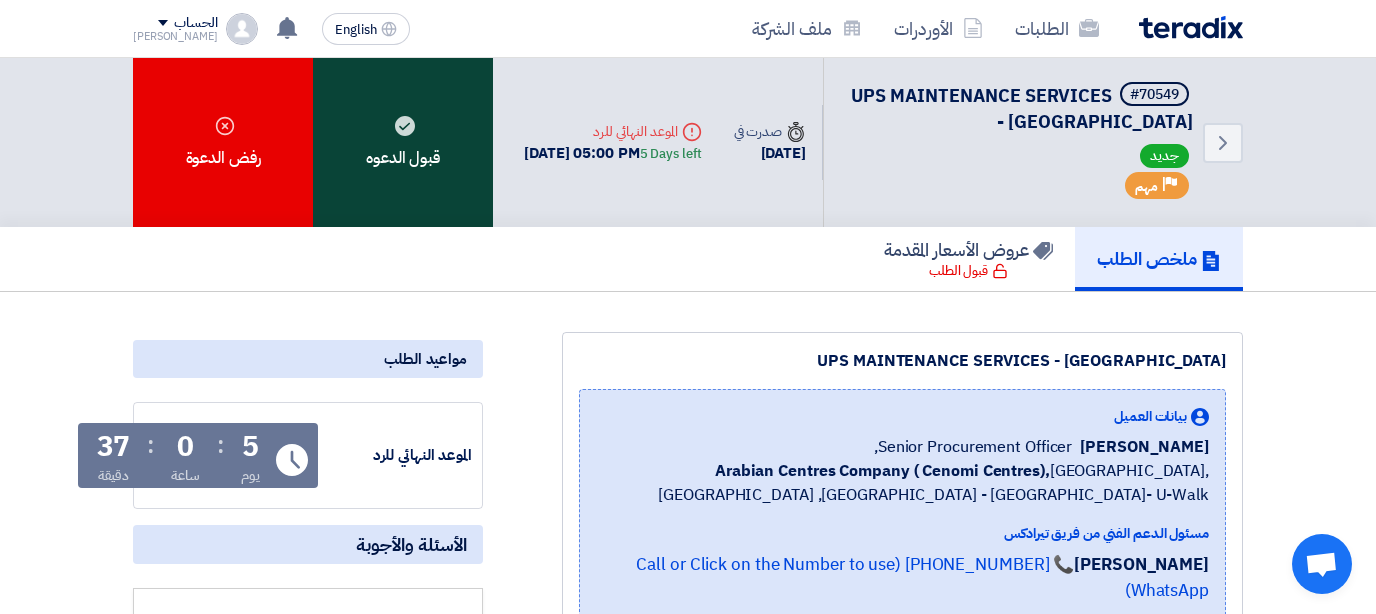 click on "قبول الدعوه" 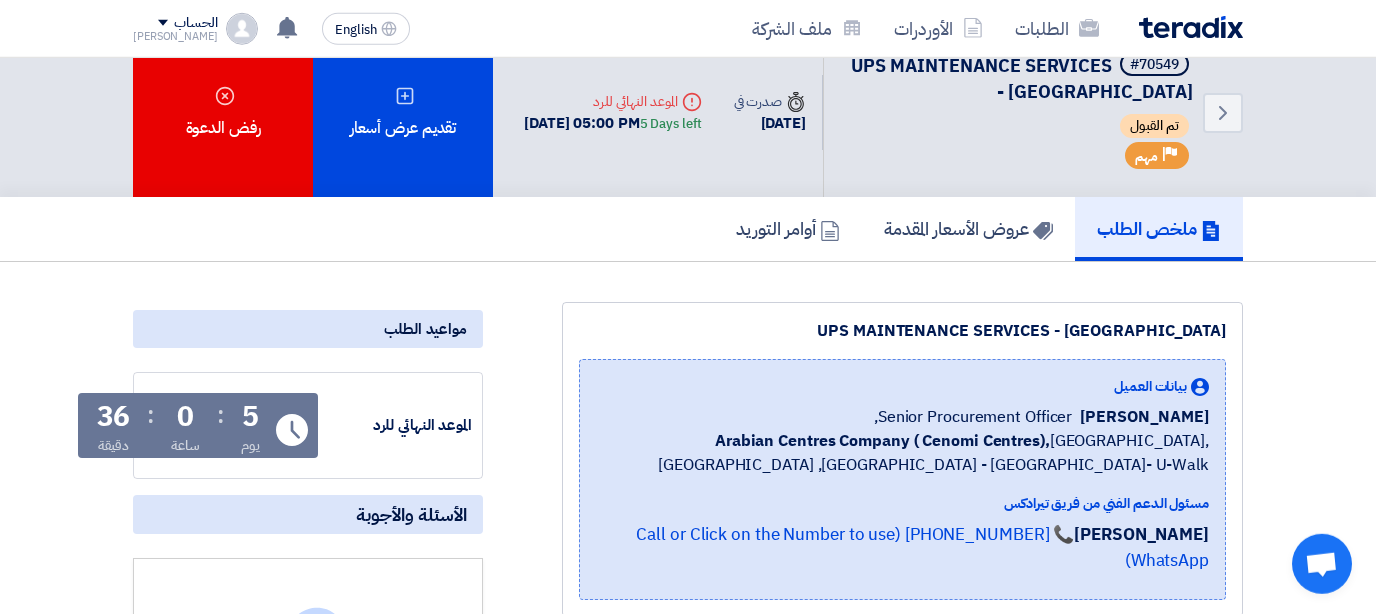 scroll, scrollTop: 0, scrollLeft: 0, axis: both 